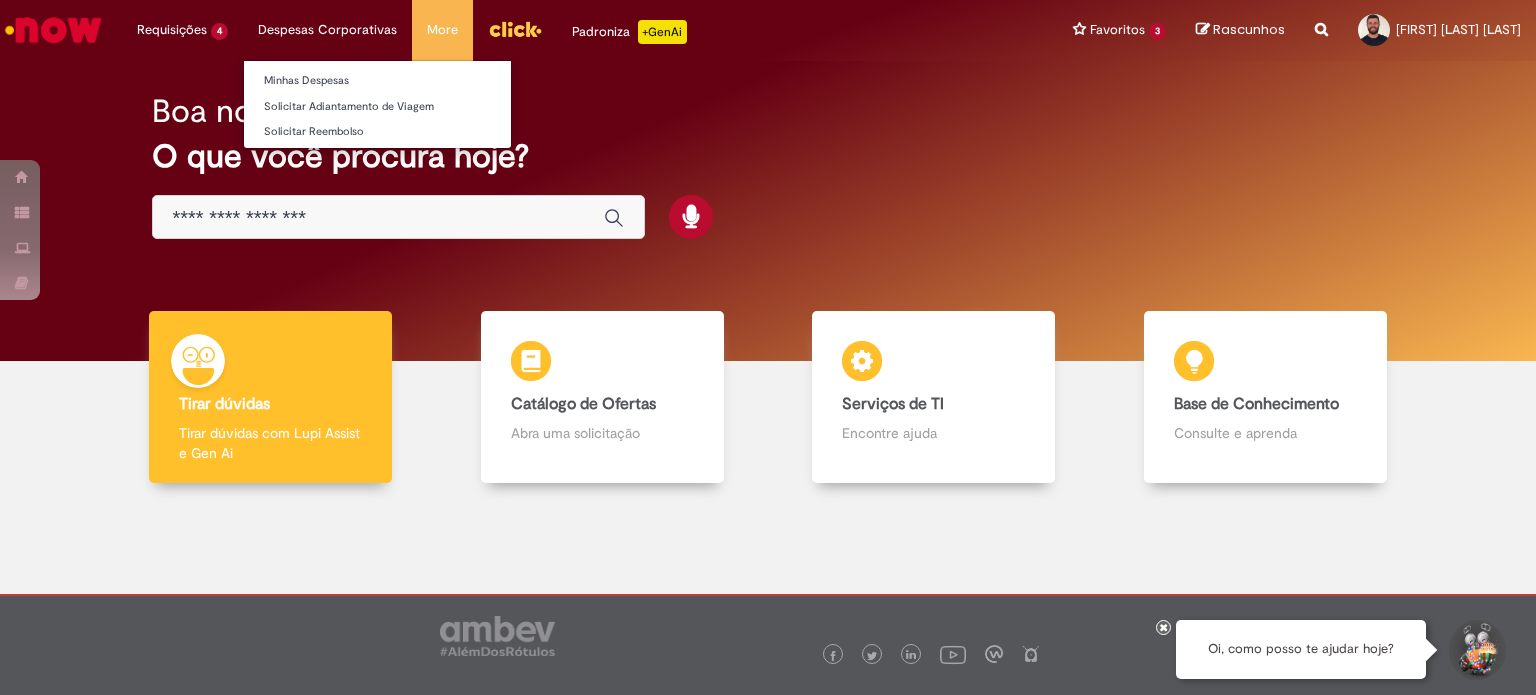 scroll, scrollTop: 0, scrollLeft: 0, axis: both 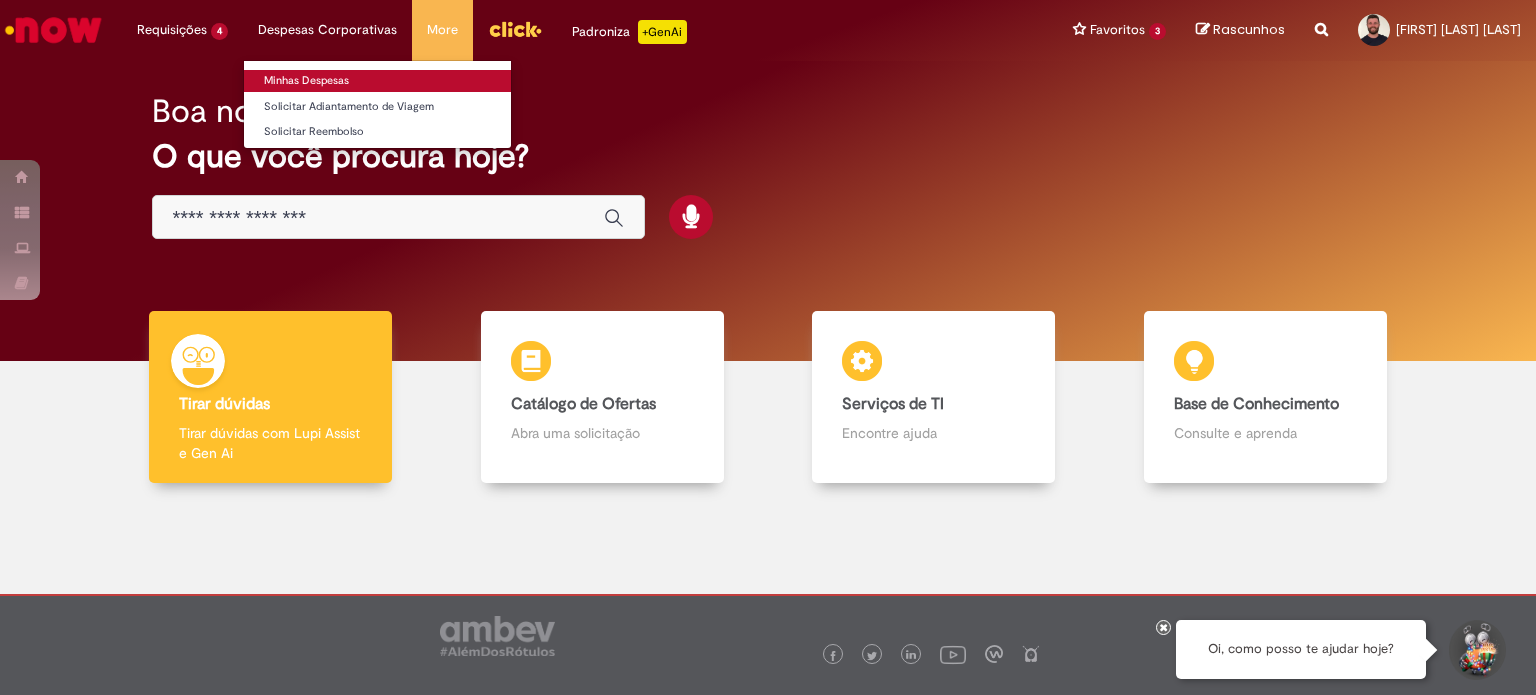 click on "Minhas Despesas" at bounding box center (377, 81) 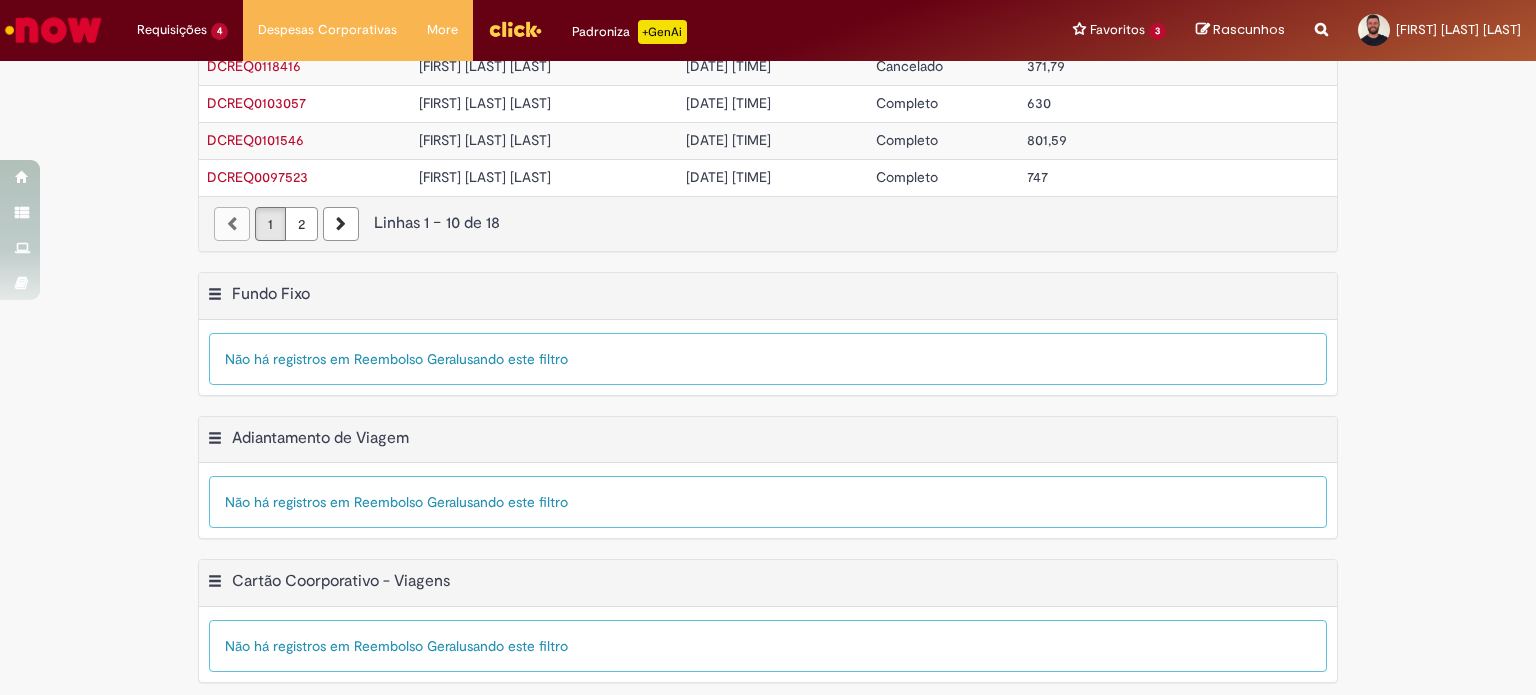 scroll, scrollTop: 0, scrollLeft: 0, axis: both 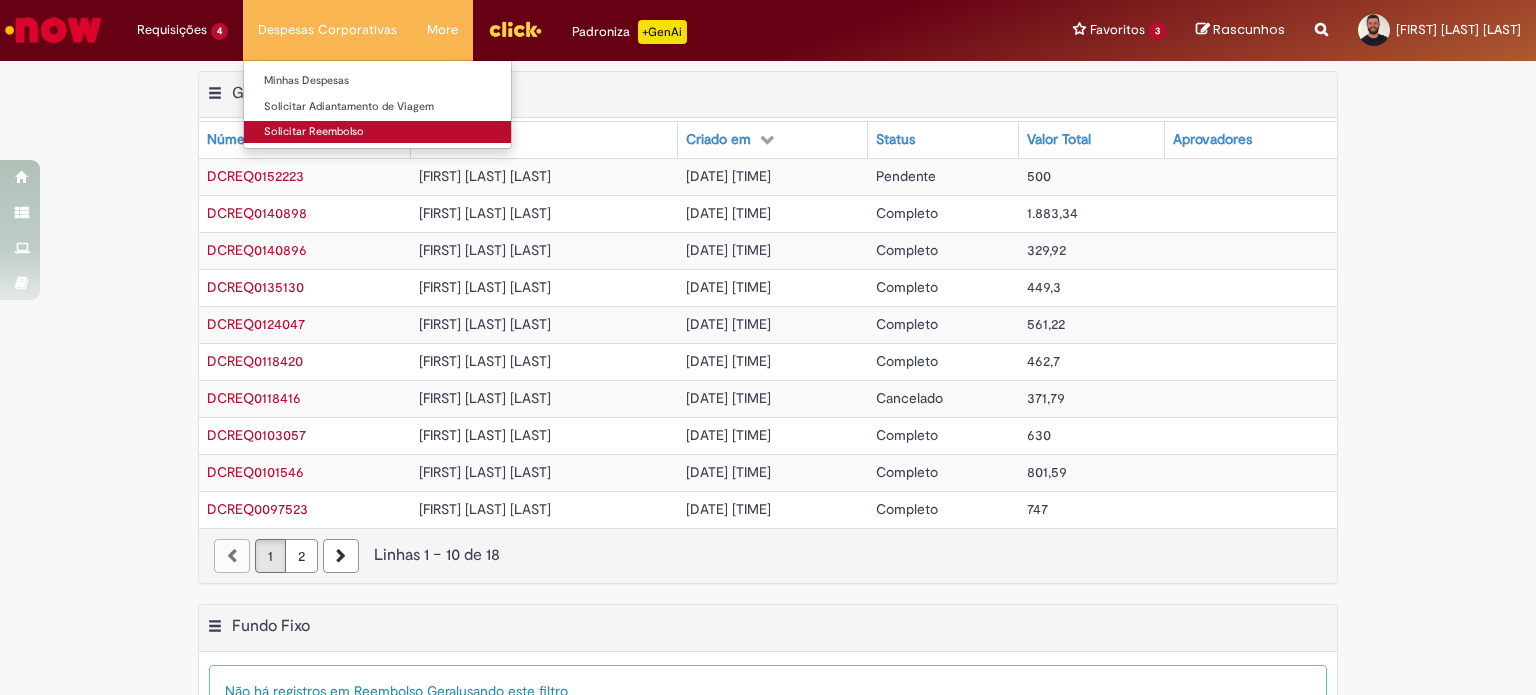 click on "Solicitar Reembolso" at bounding box center [377, 132] 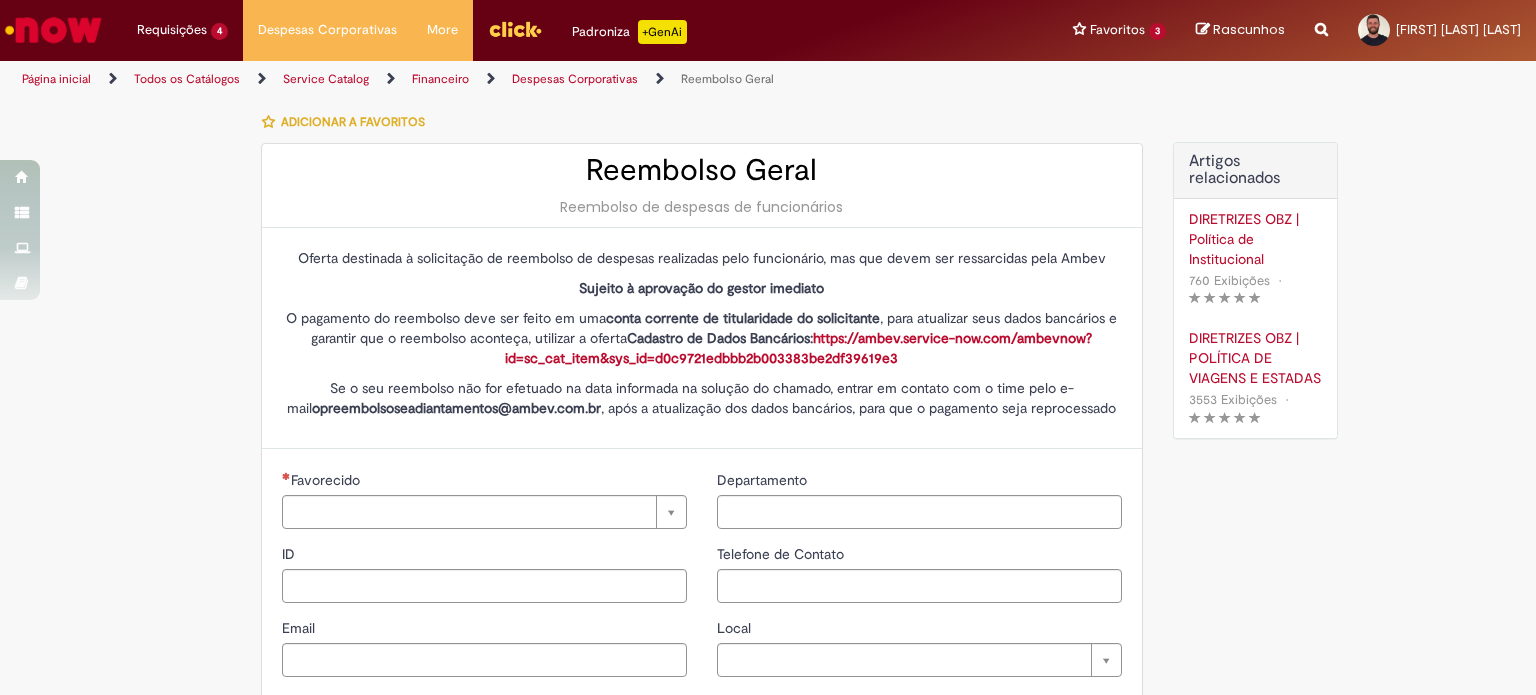 type on "********" 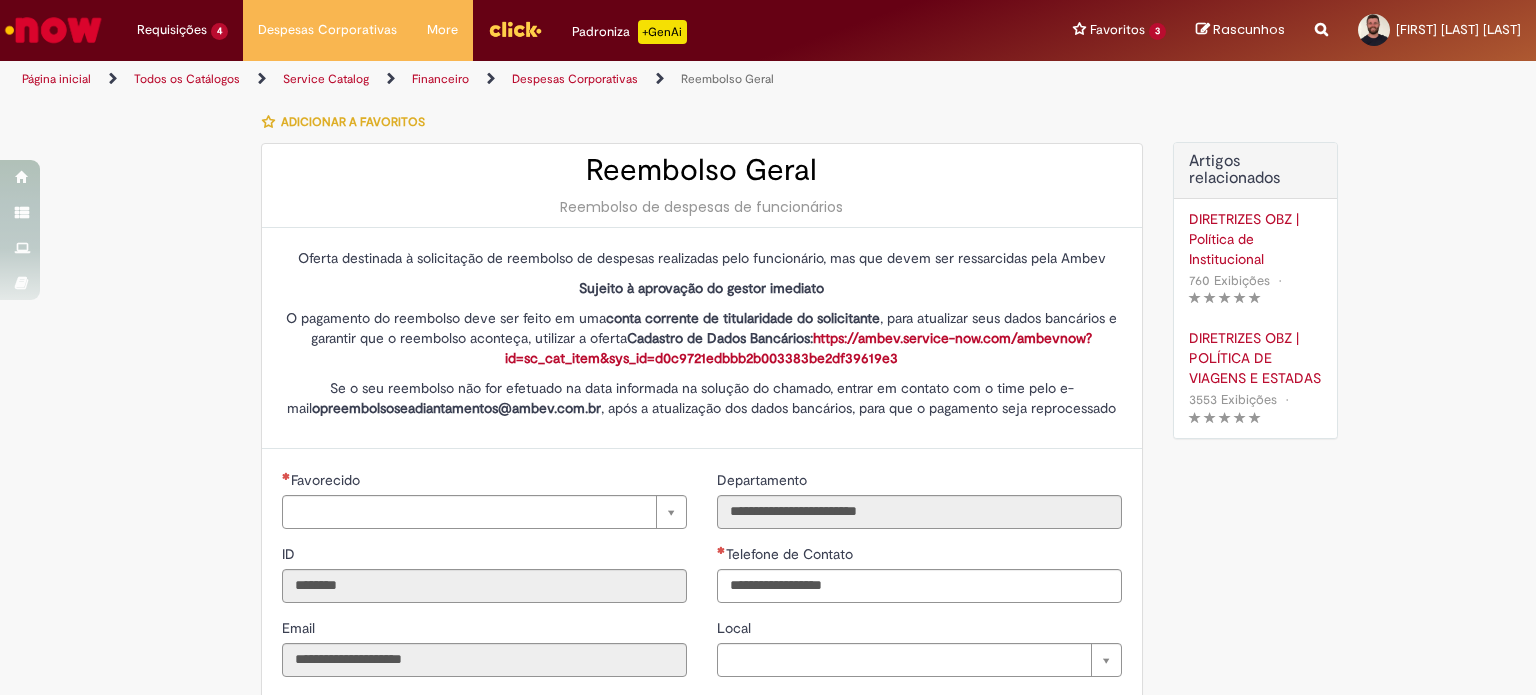 type on "**********" 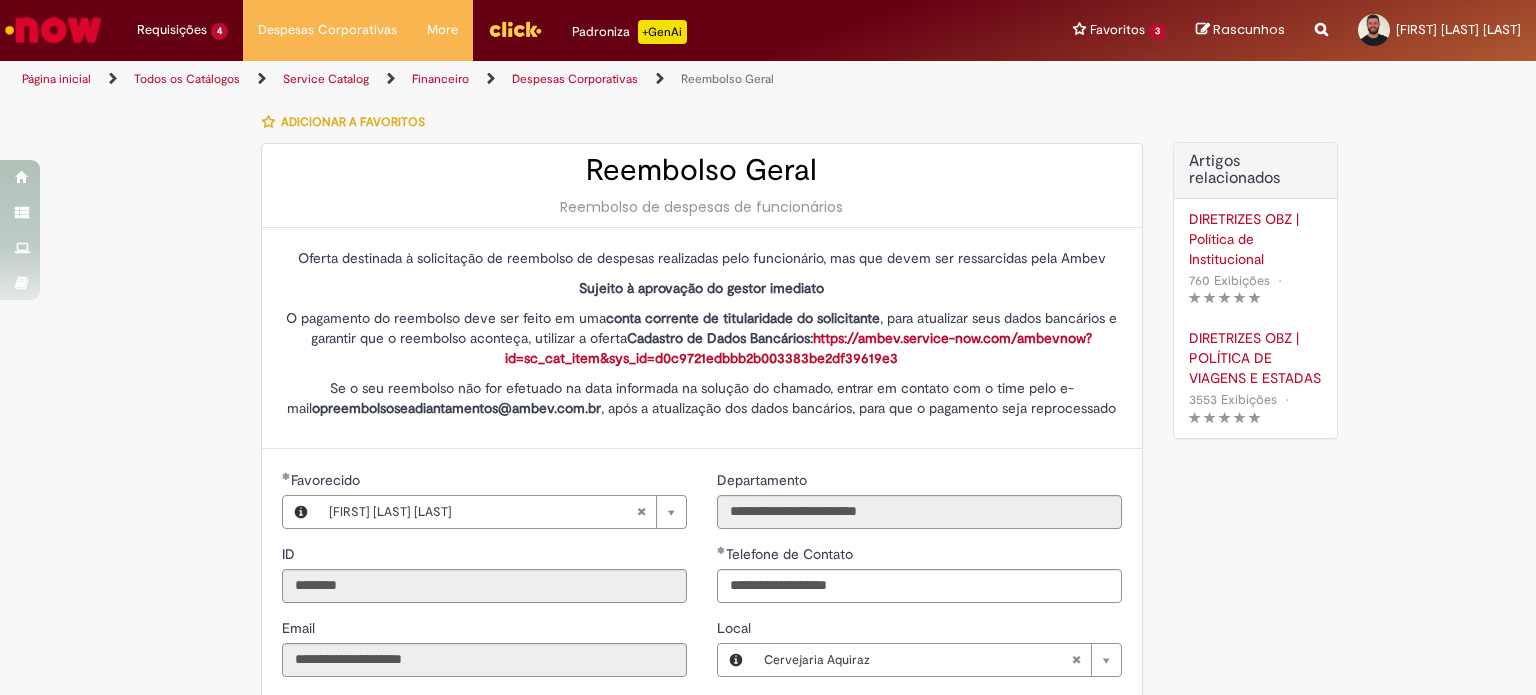 type on "**********" 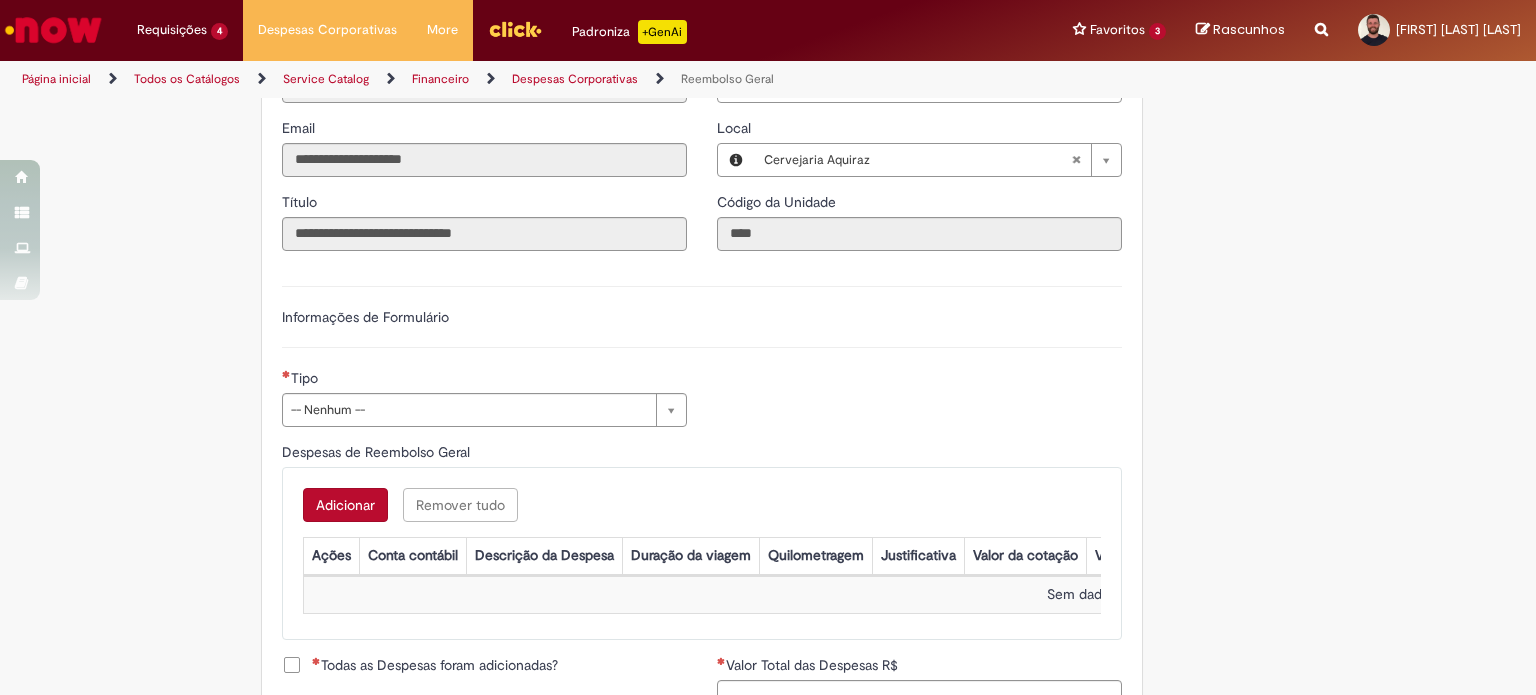 scroll, scrollTop: 700, scrollLeft: 0, axis: vertical 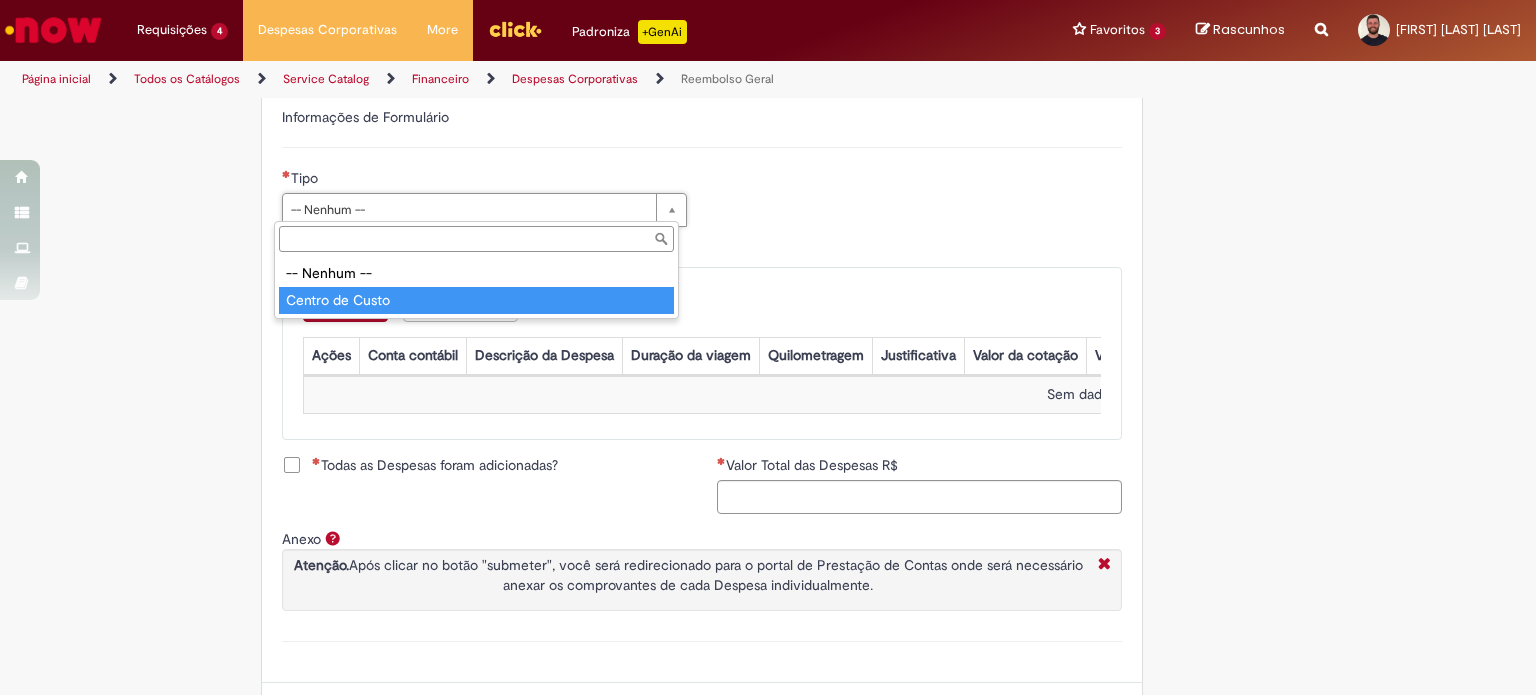 type on "**********" 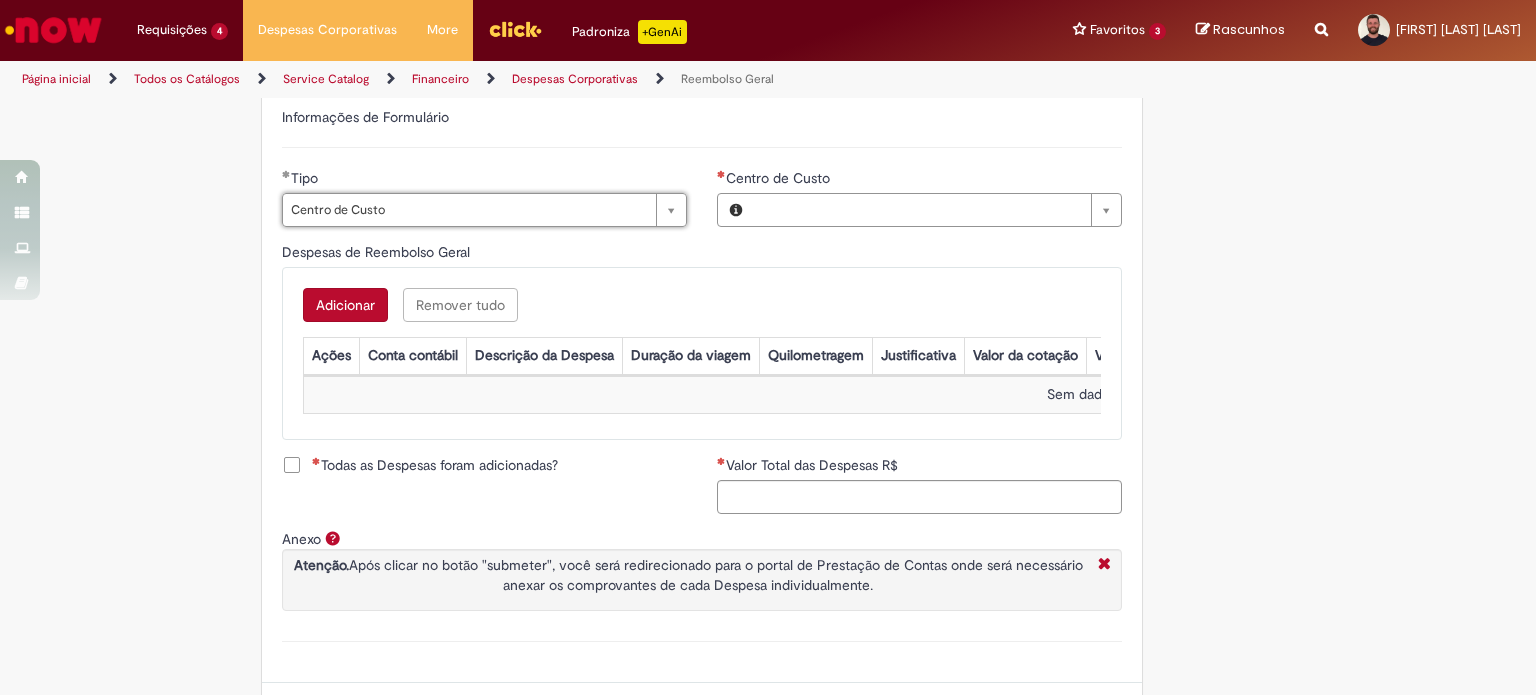 type on "**********" 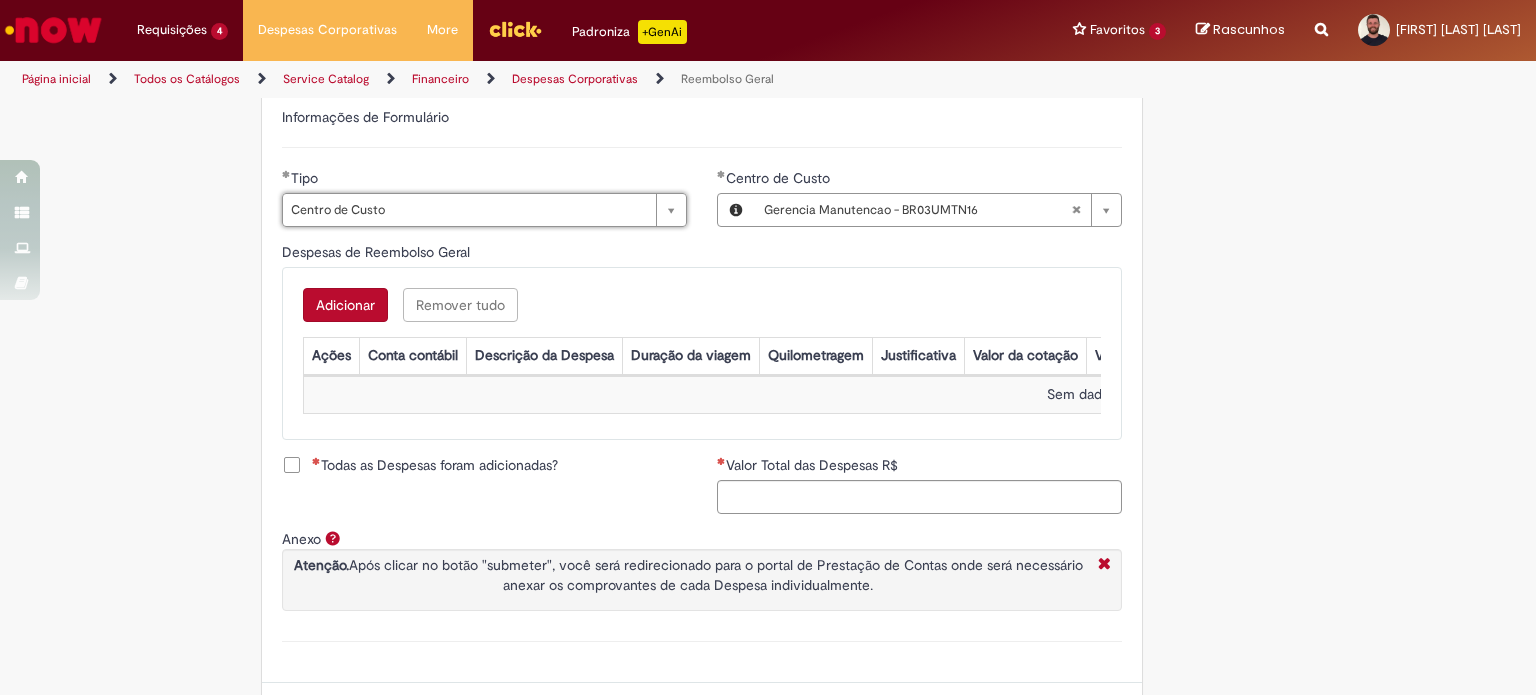 type 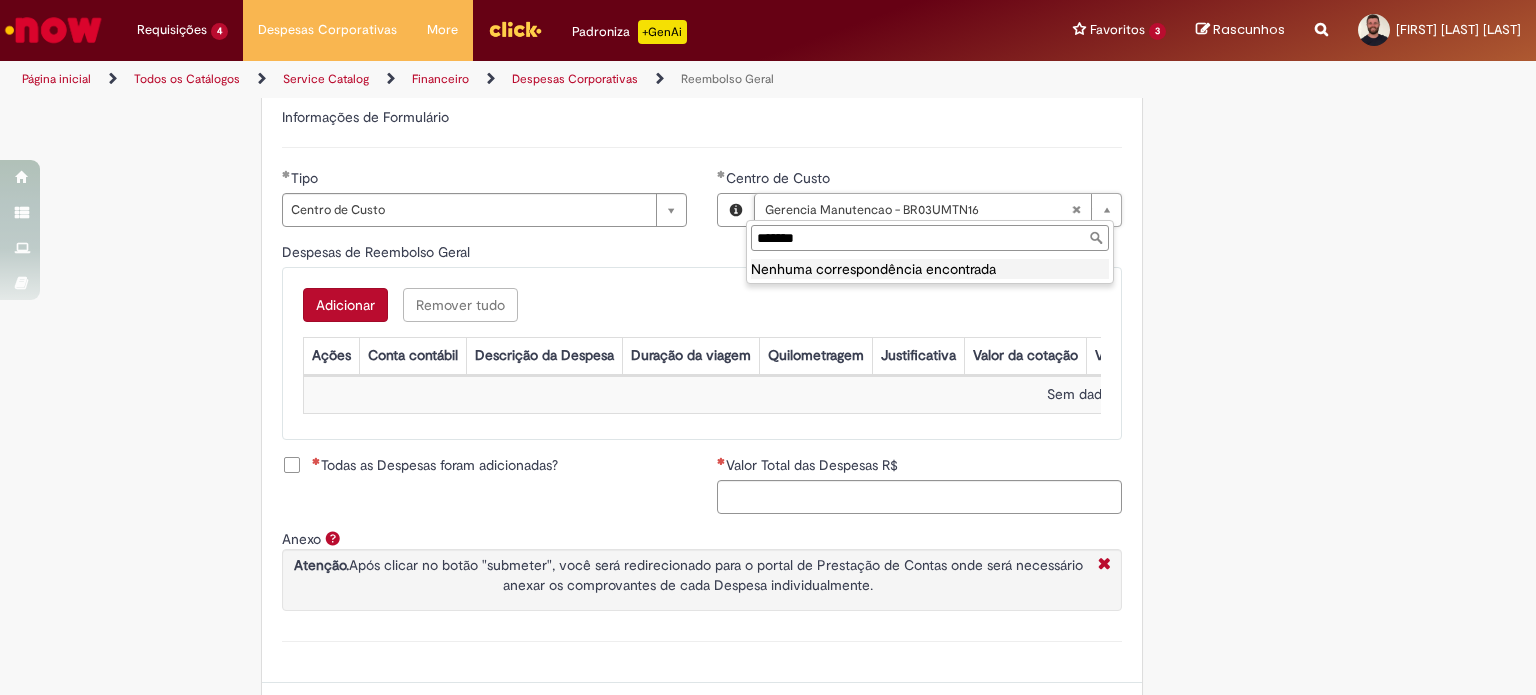 scroll, scrollTop: 0, scrollLeft: 0, axis: both 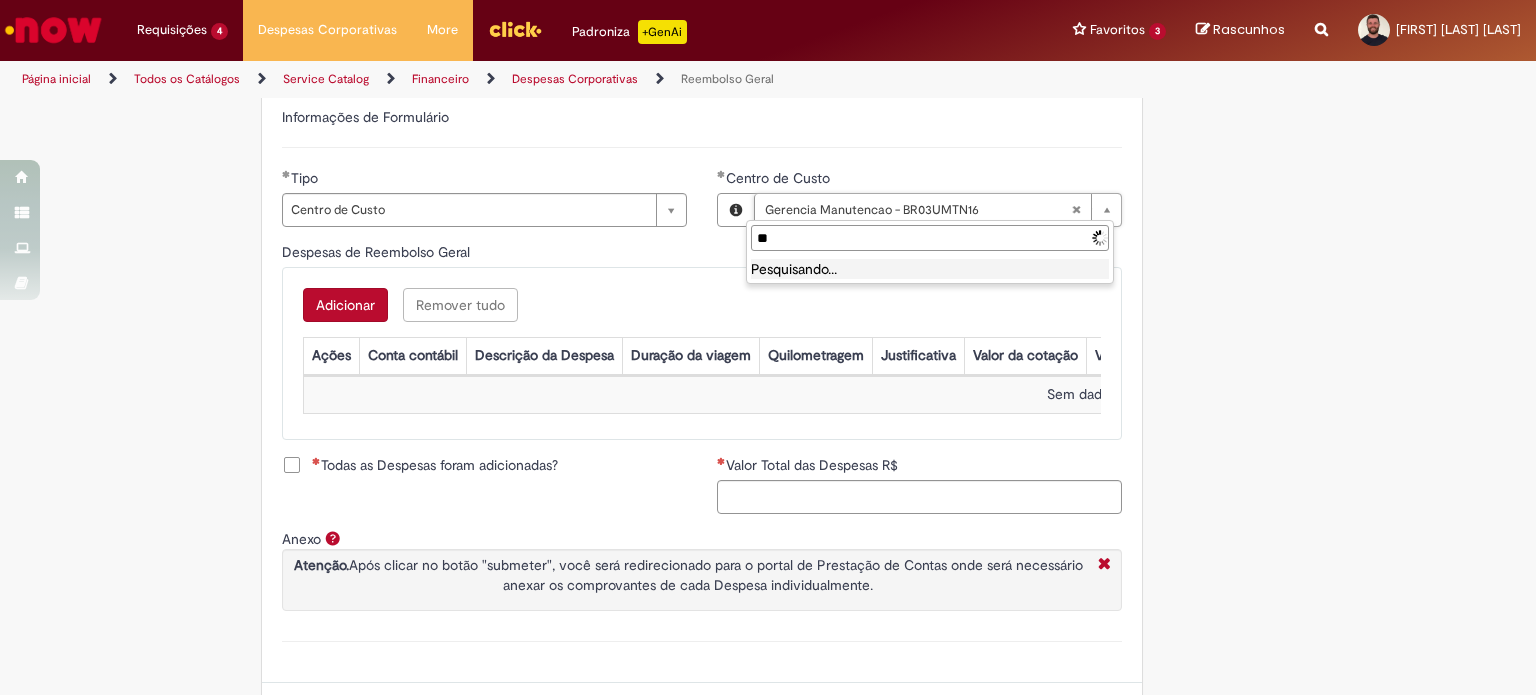 type on "*" 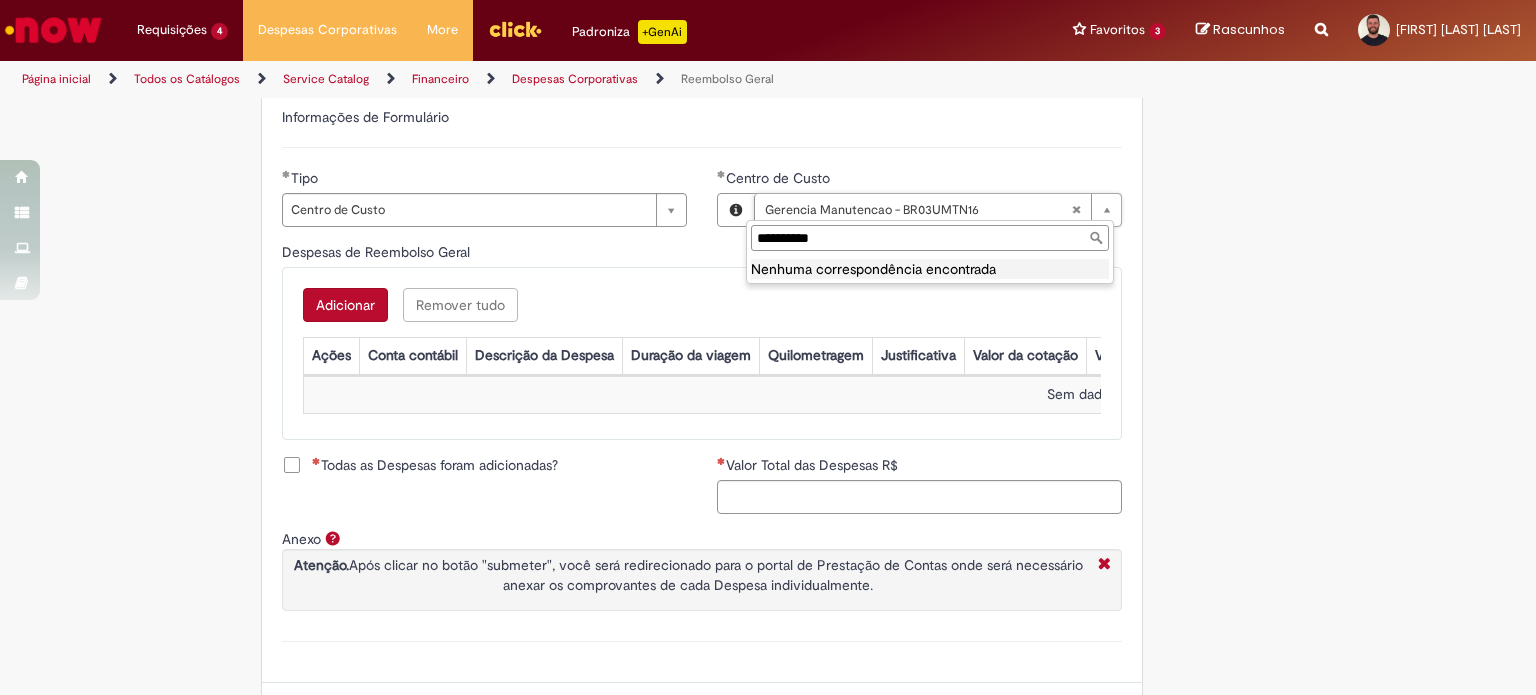 type on "*********" 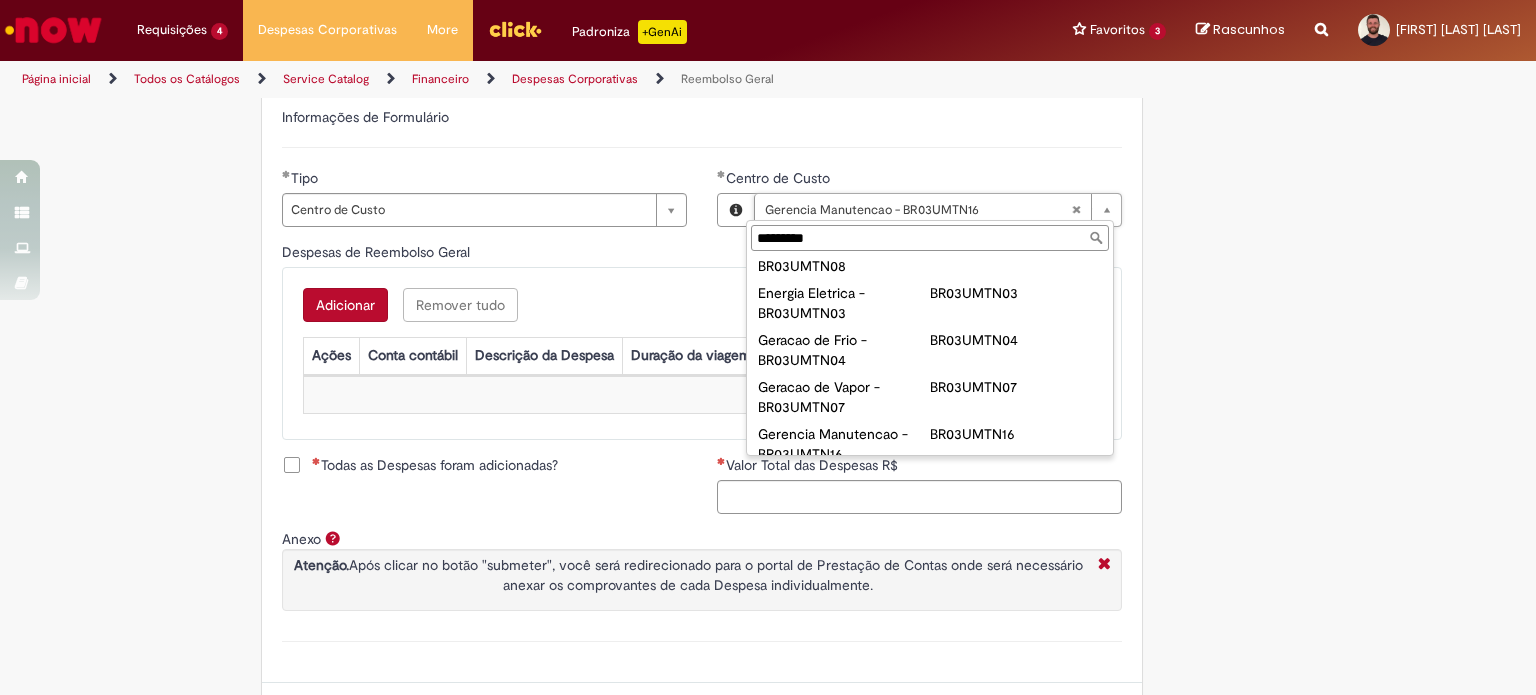 scroll, scrollTop: 200, scrollLeft: 0, axis: vertical 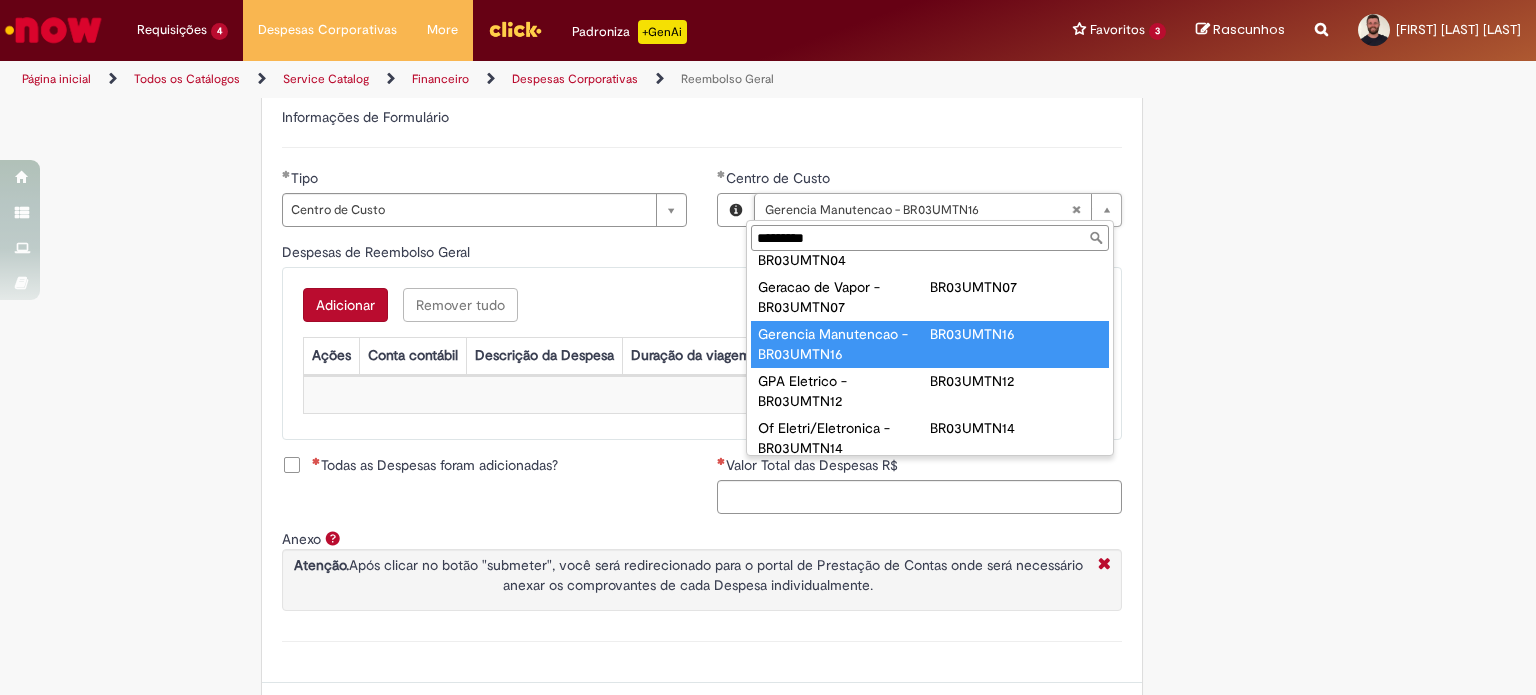 type on "**********" 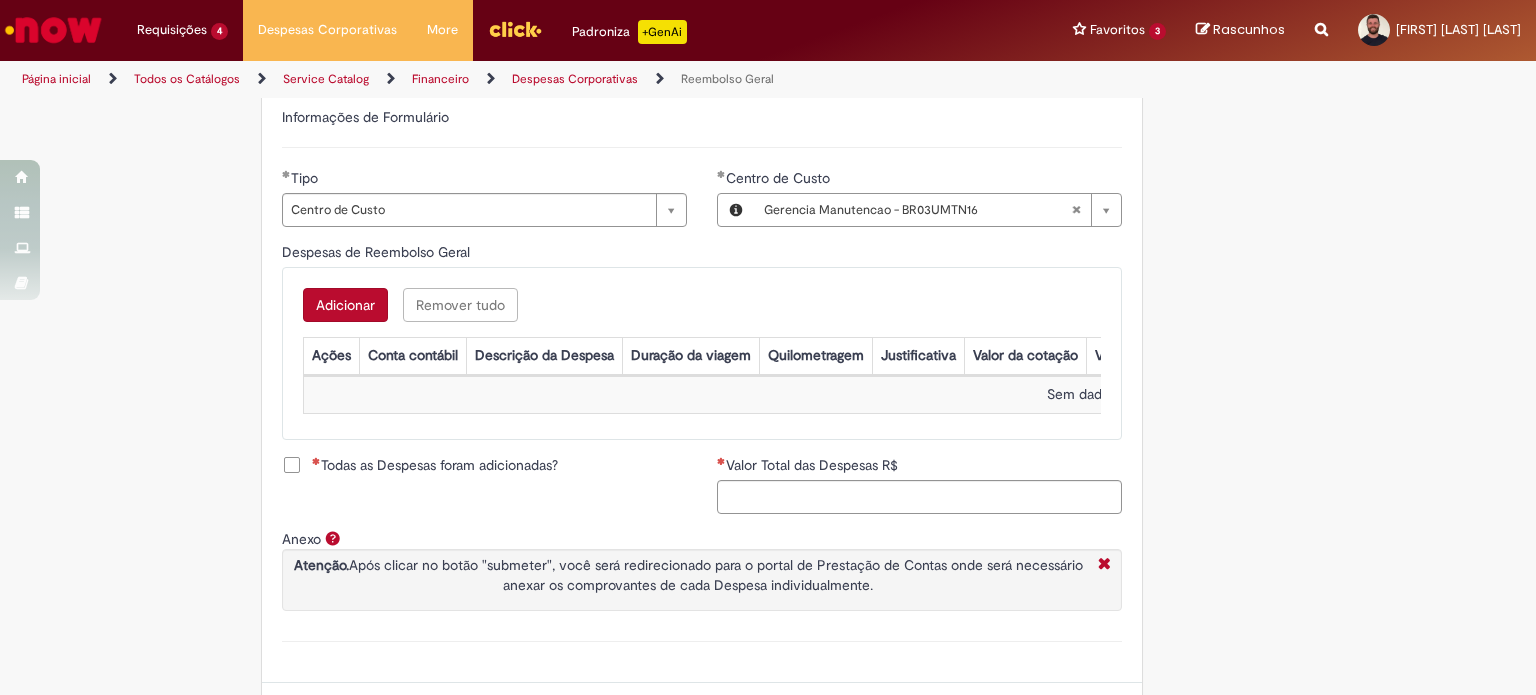scroll, scrollTop: 0, scrollLeft: 0, axis: both 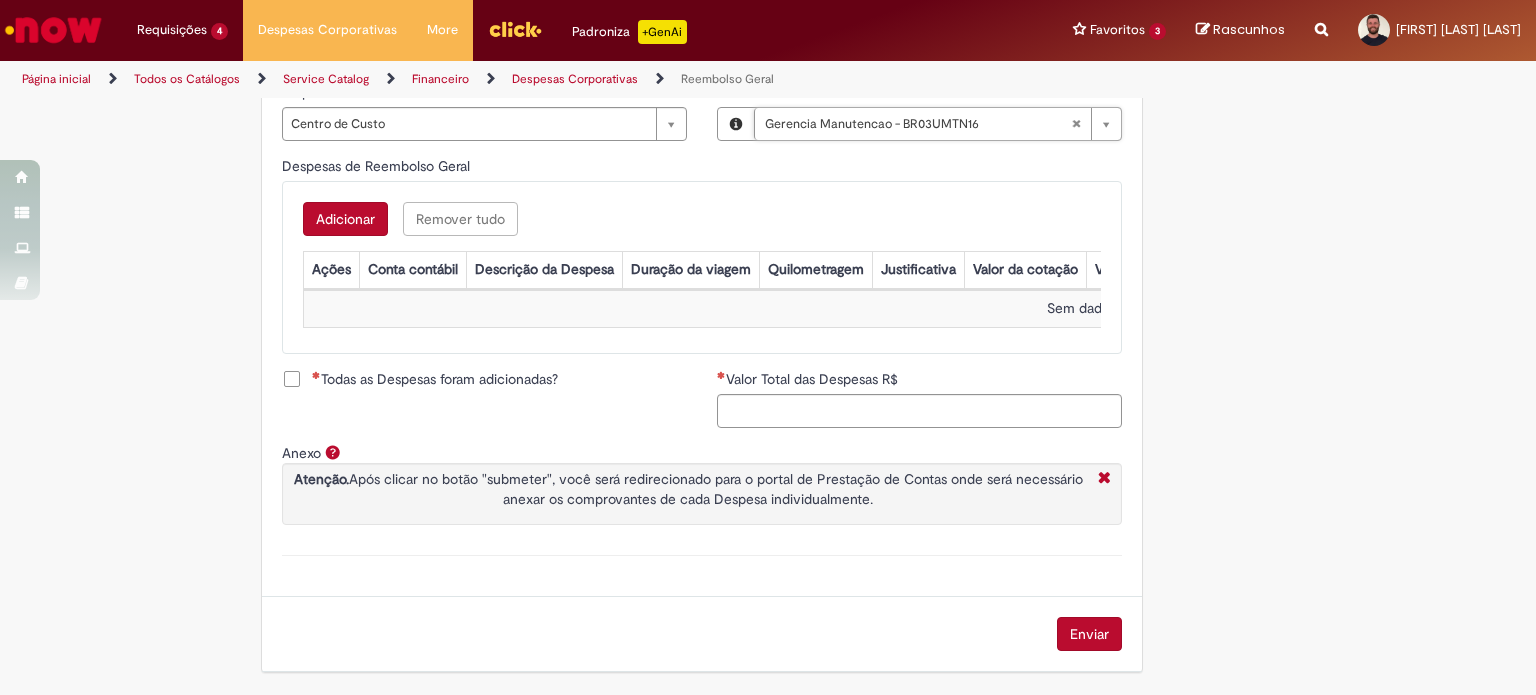 click on "Adicionar" at bounding box center [345, 219] 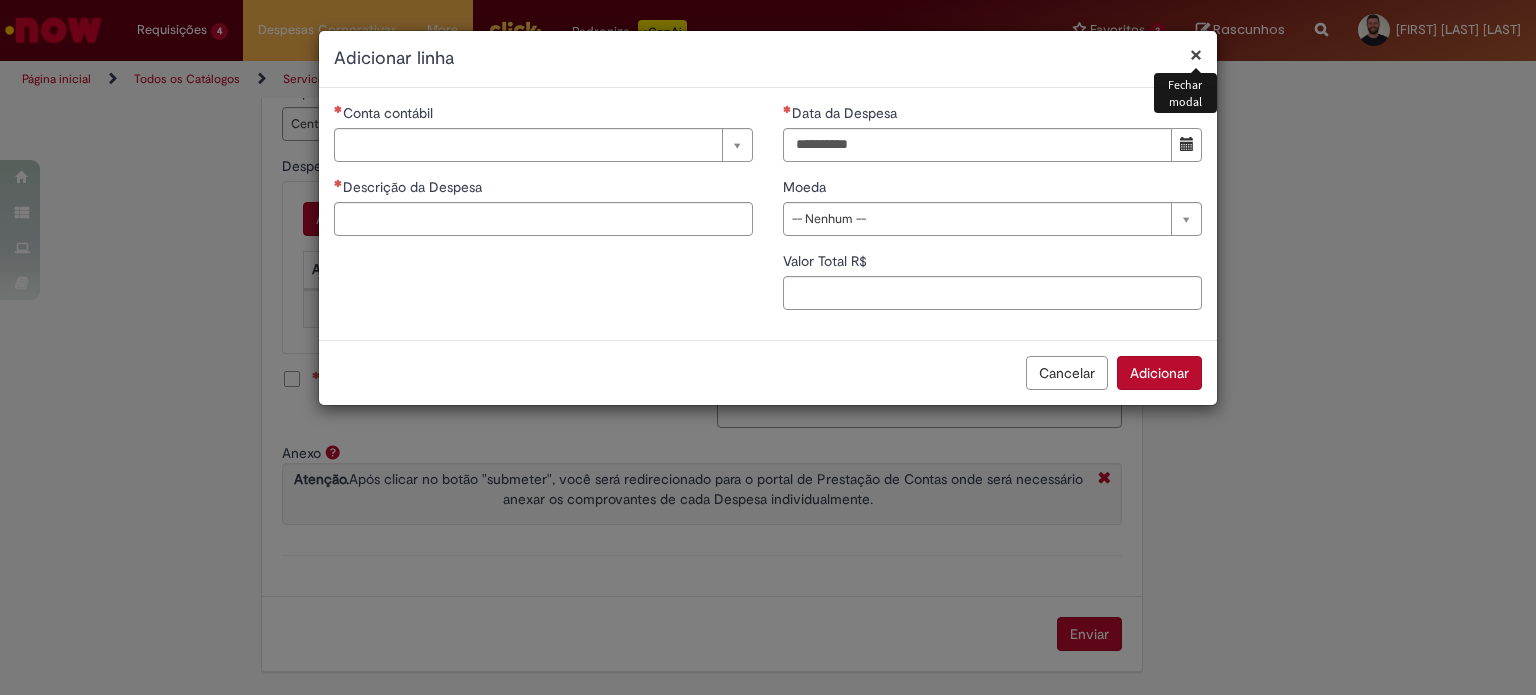type 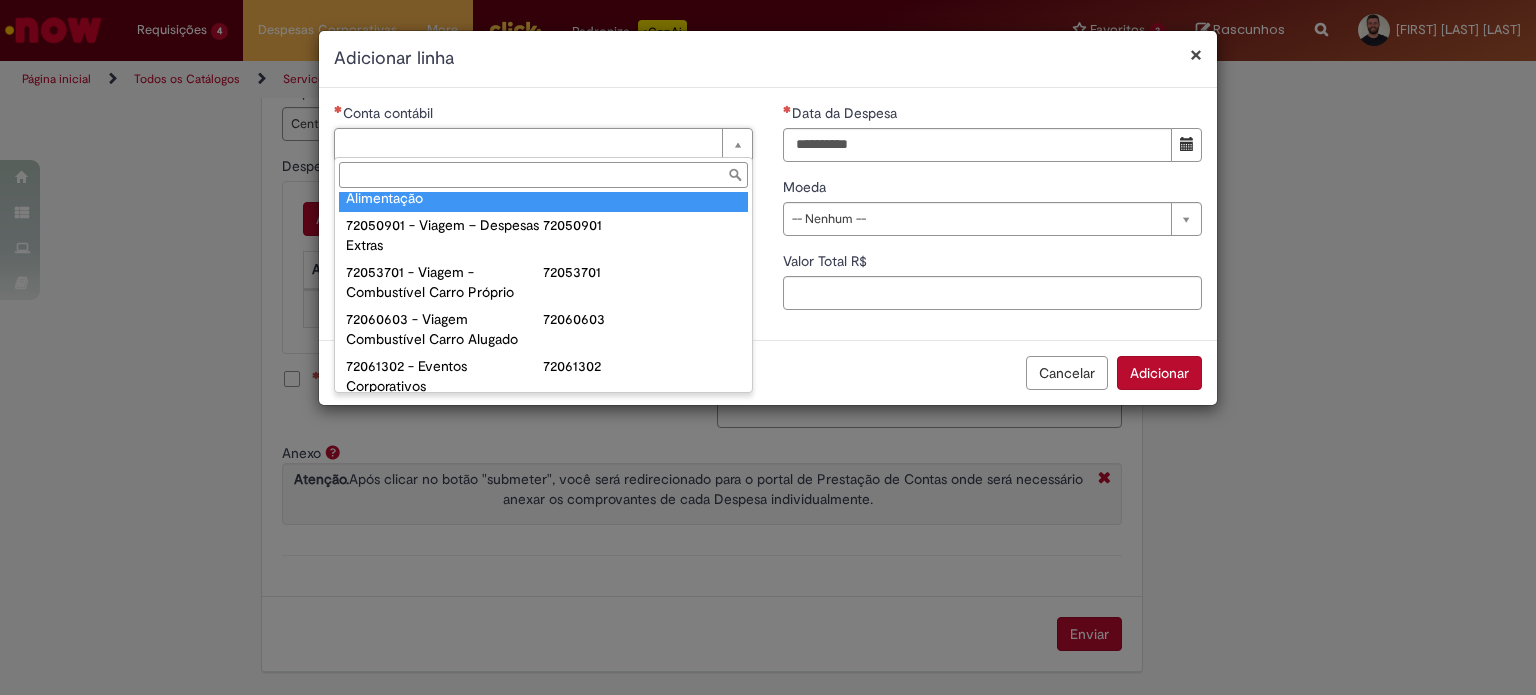 scroll, scrollTop: 1174, scrollLeft: 0, axis: vertical 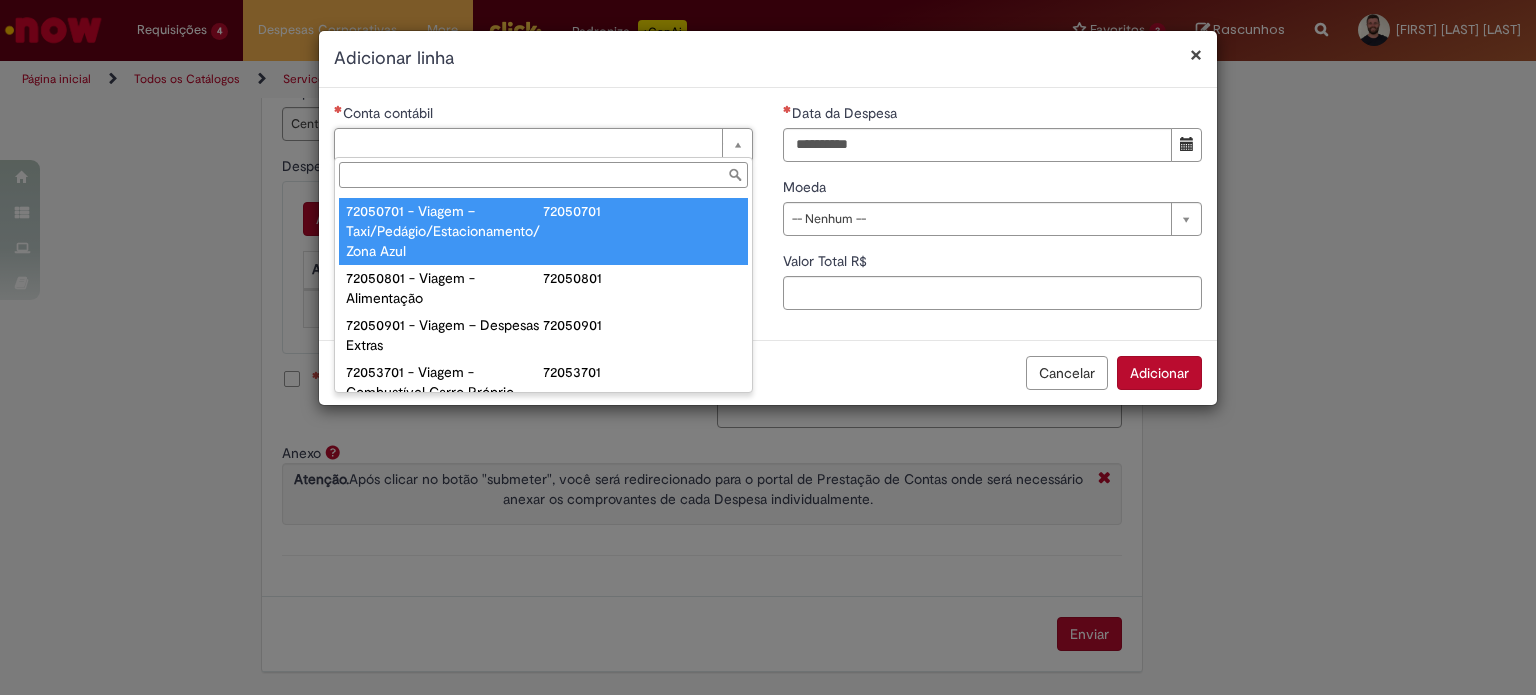 type on "**********" 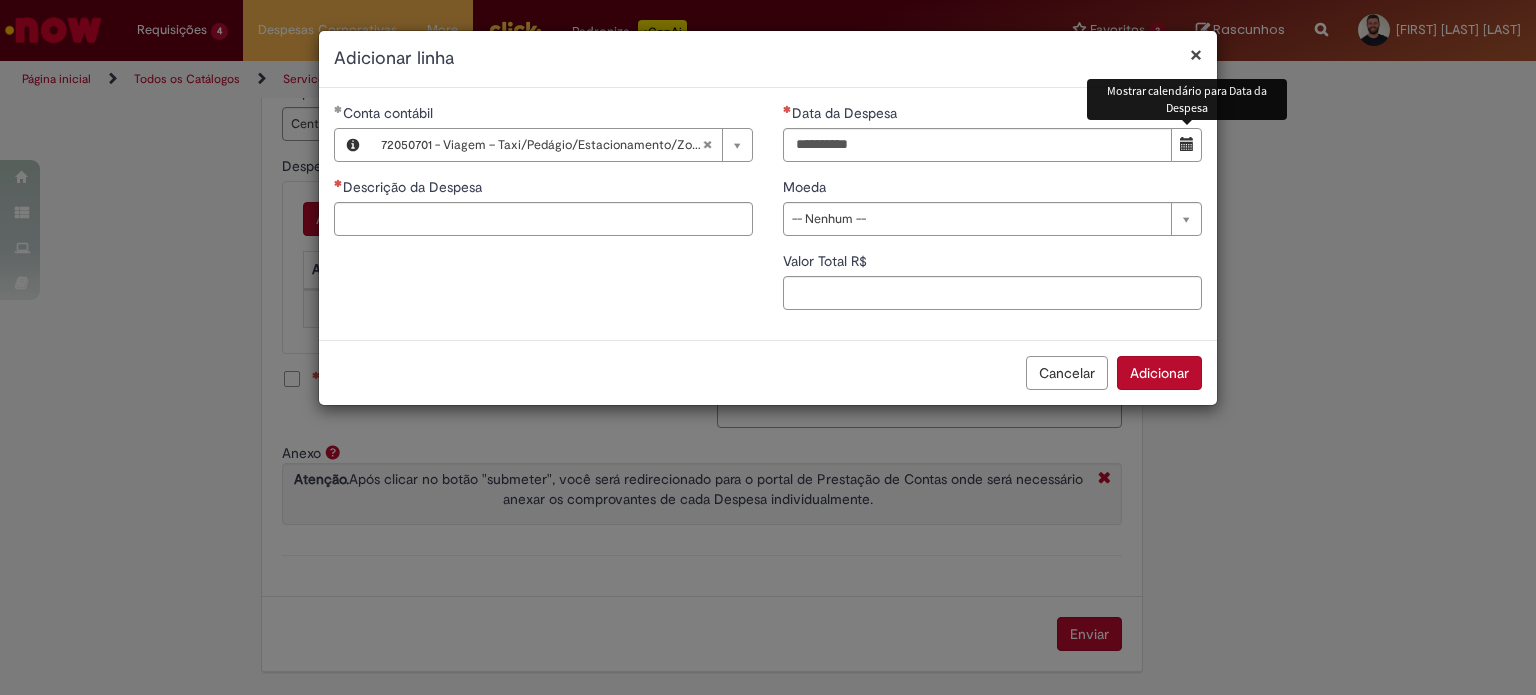 click at bounding box center (1187, 144) 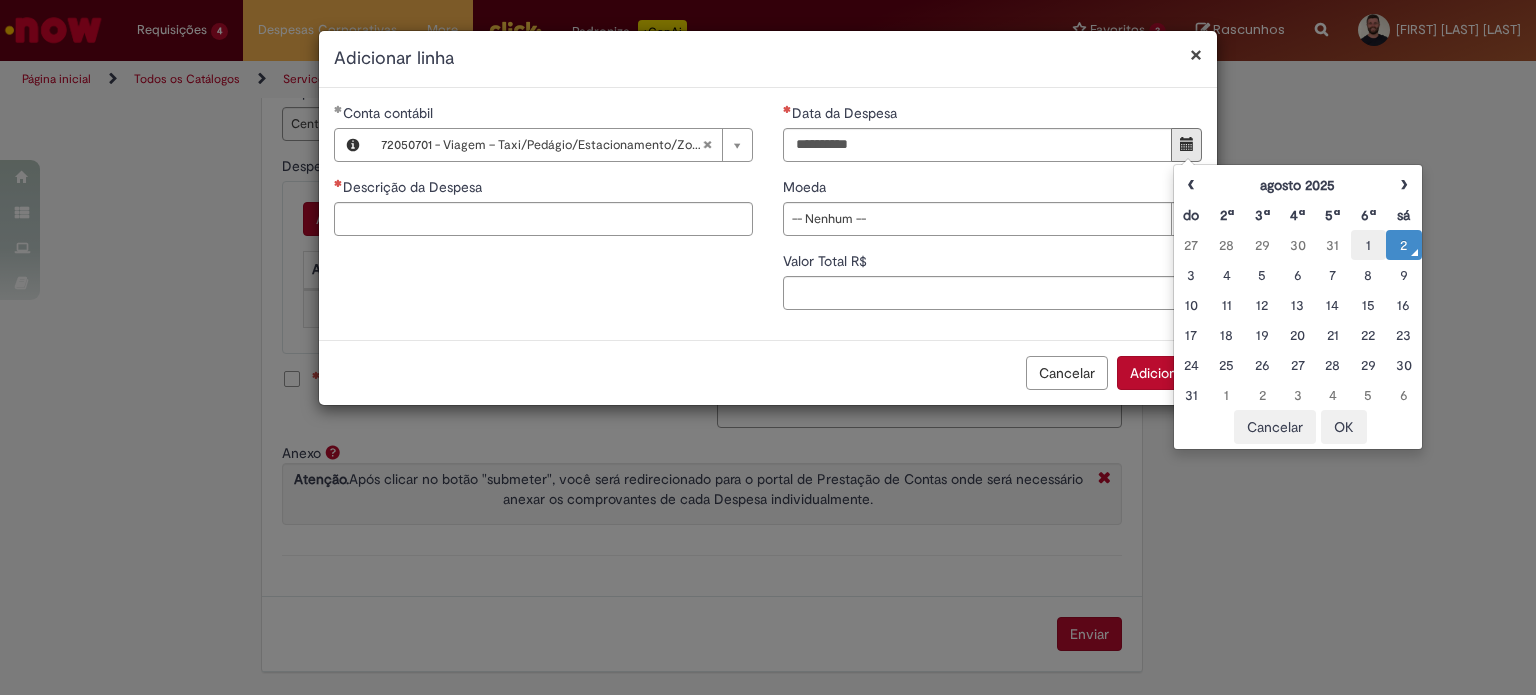 click on "1" at bounding box center [1368, 245] 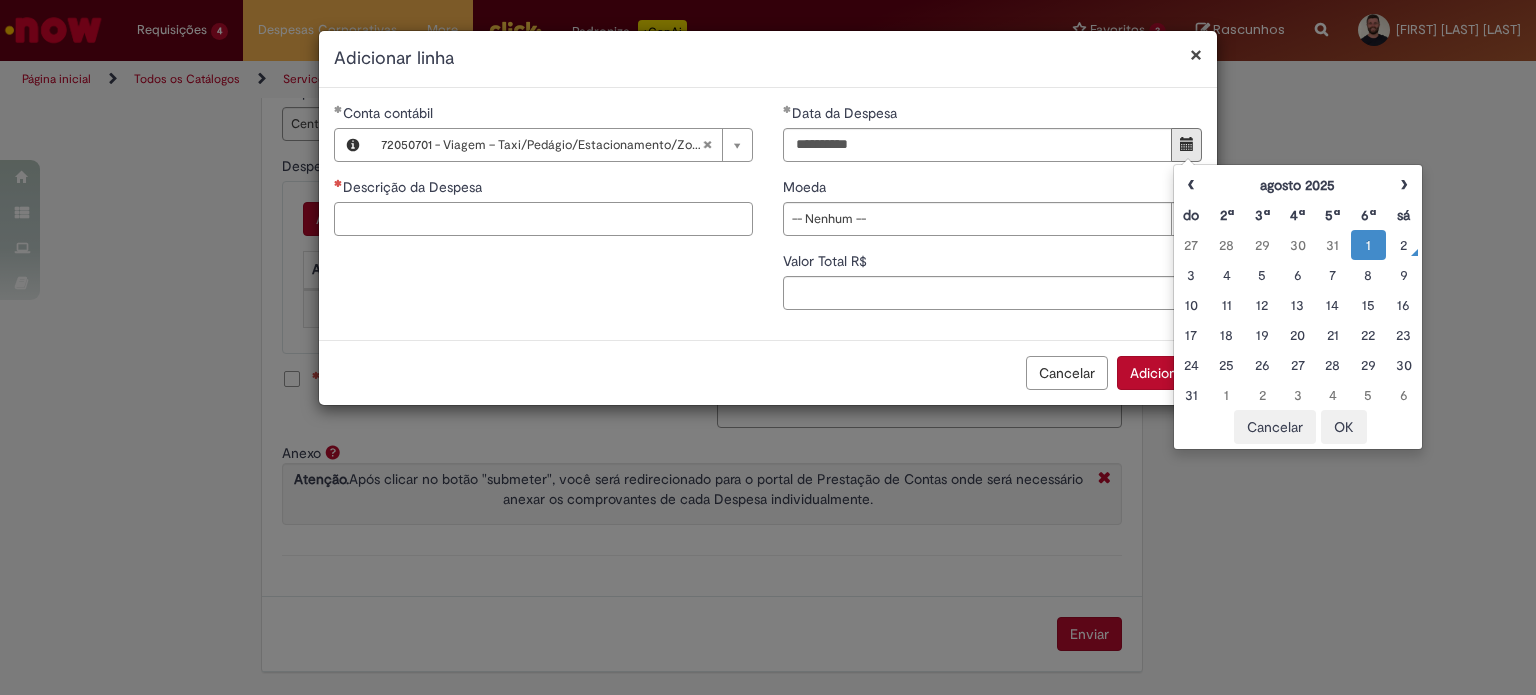 click on "Descrição da Despesa" at bounding box center (543, 219) 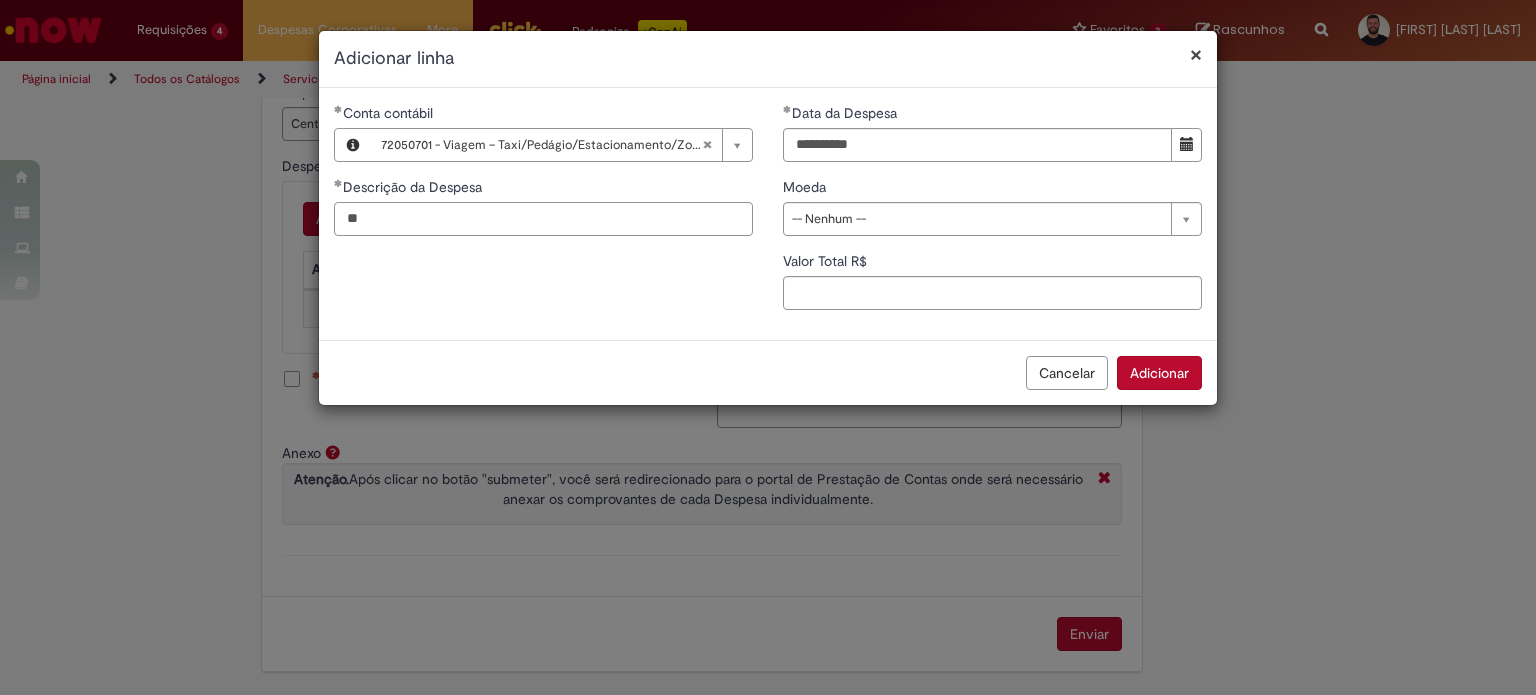 type on "*" 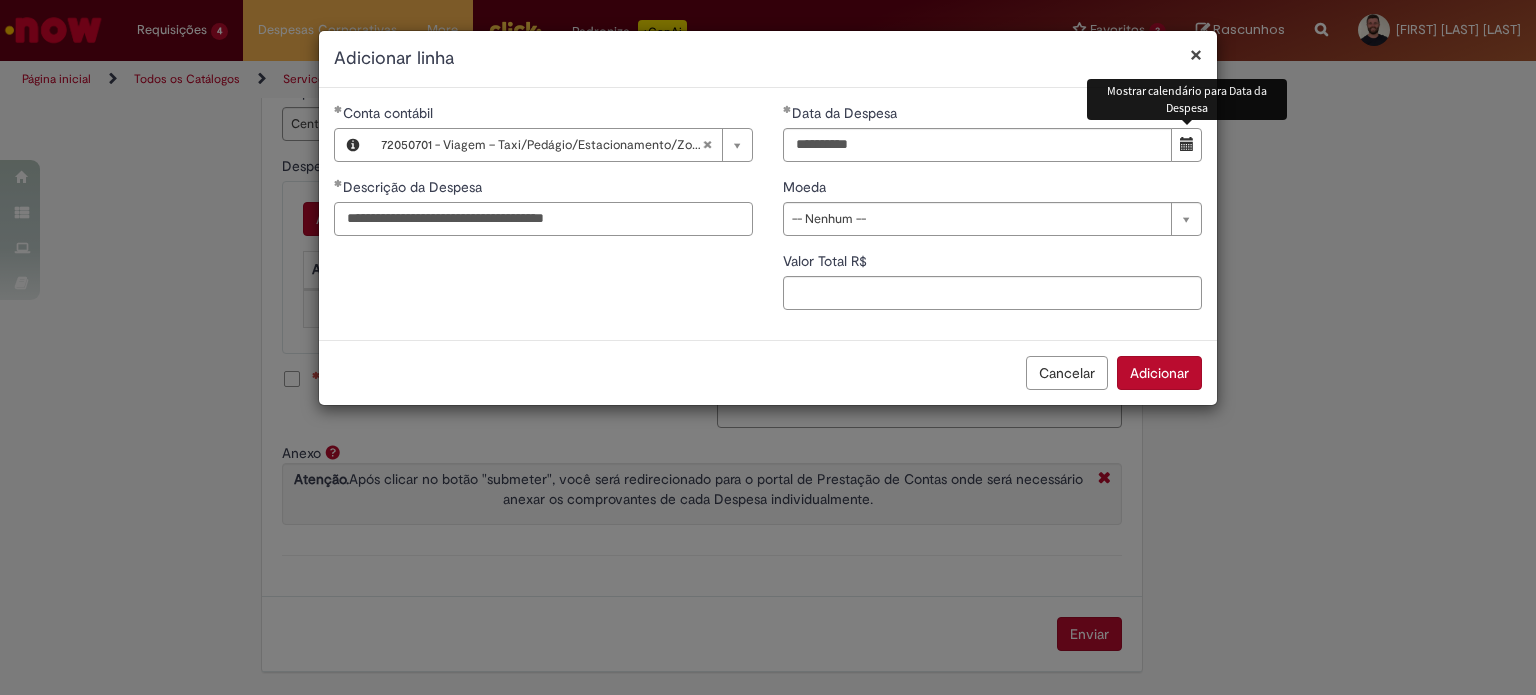 type on "**********" 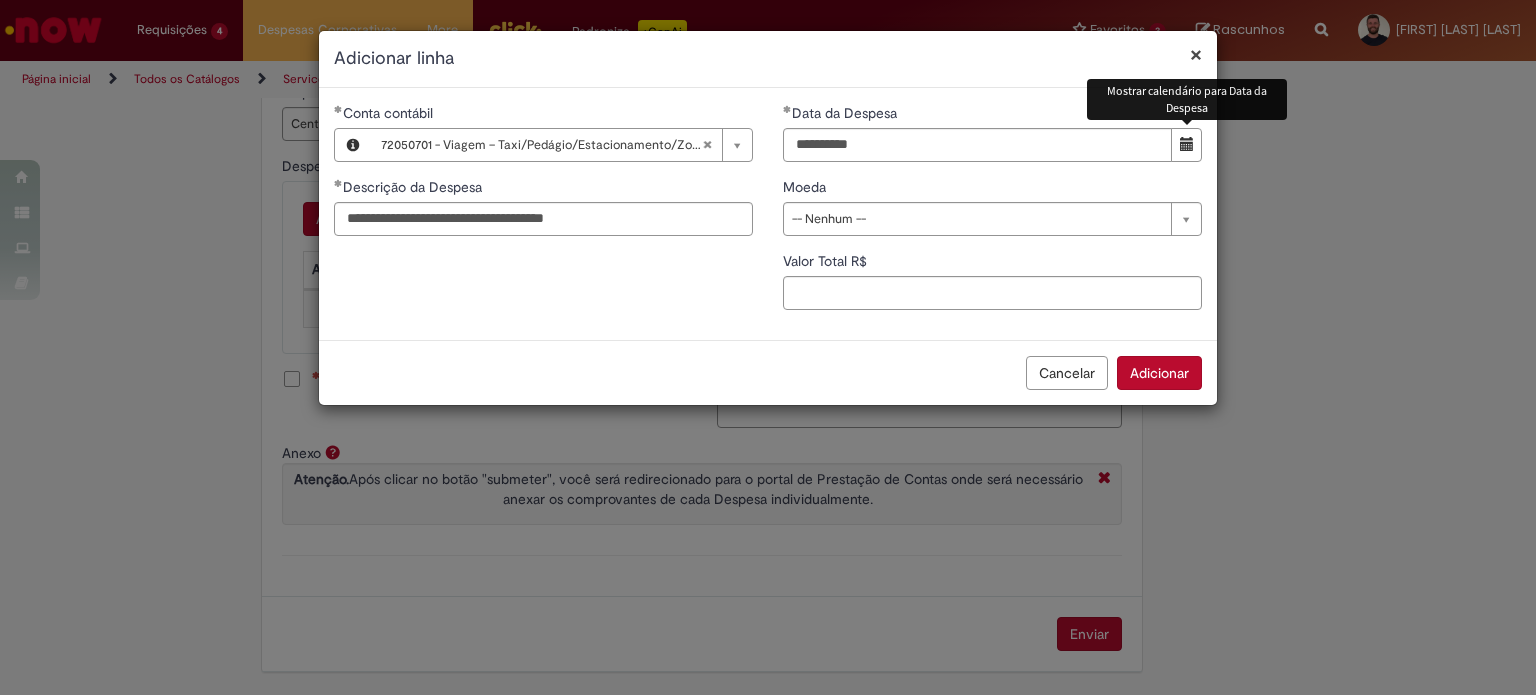 click at bounding box center [1187, 144] 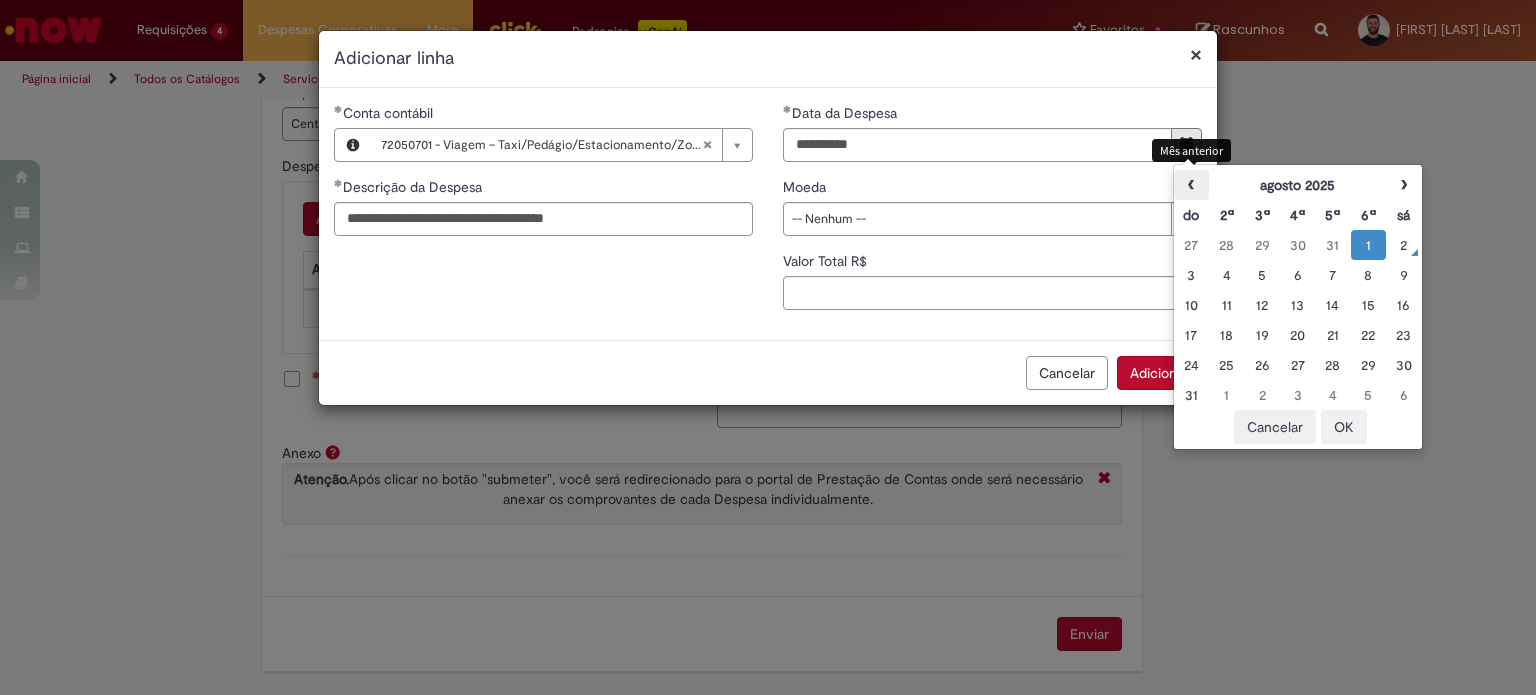 click on "‹" at bounding box center (1191, 185) 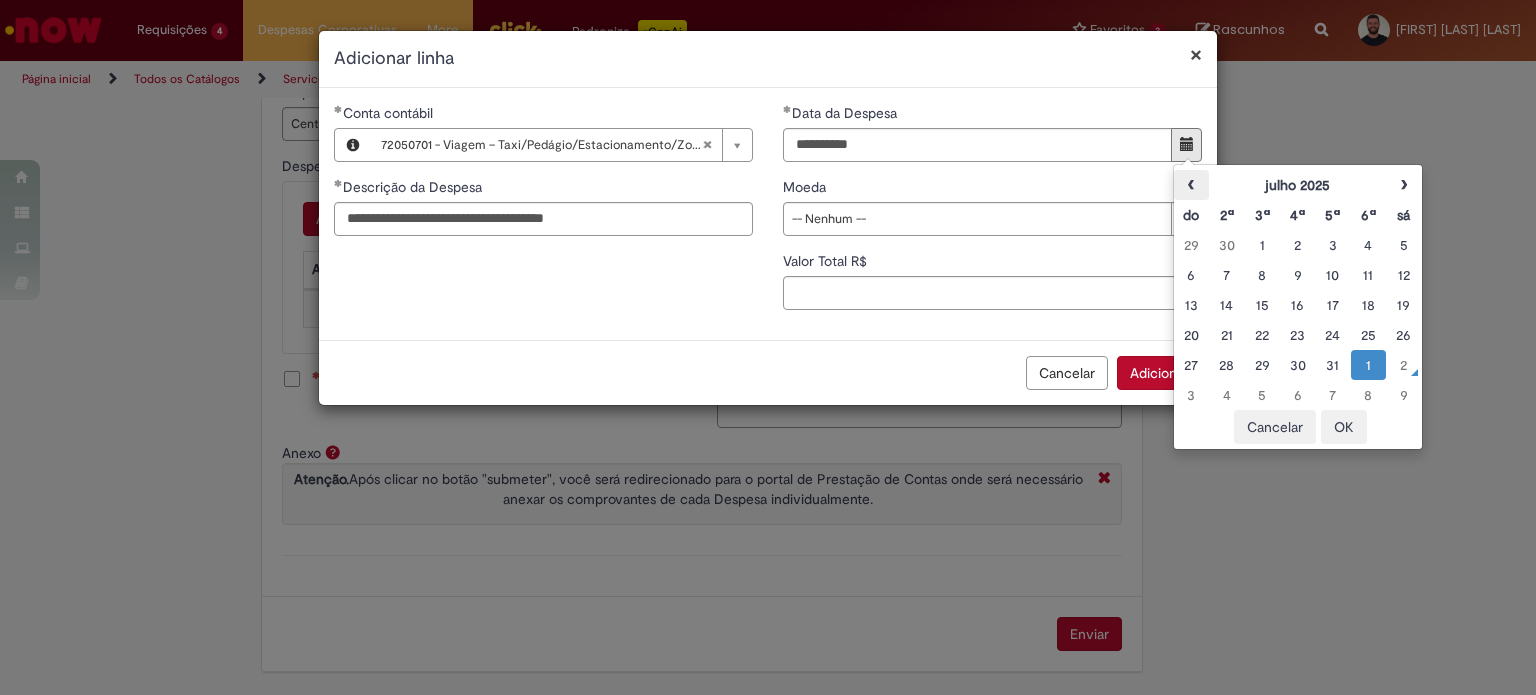 click on "‹" at bounding box center [1191, 185] 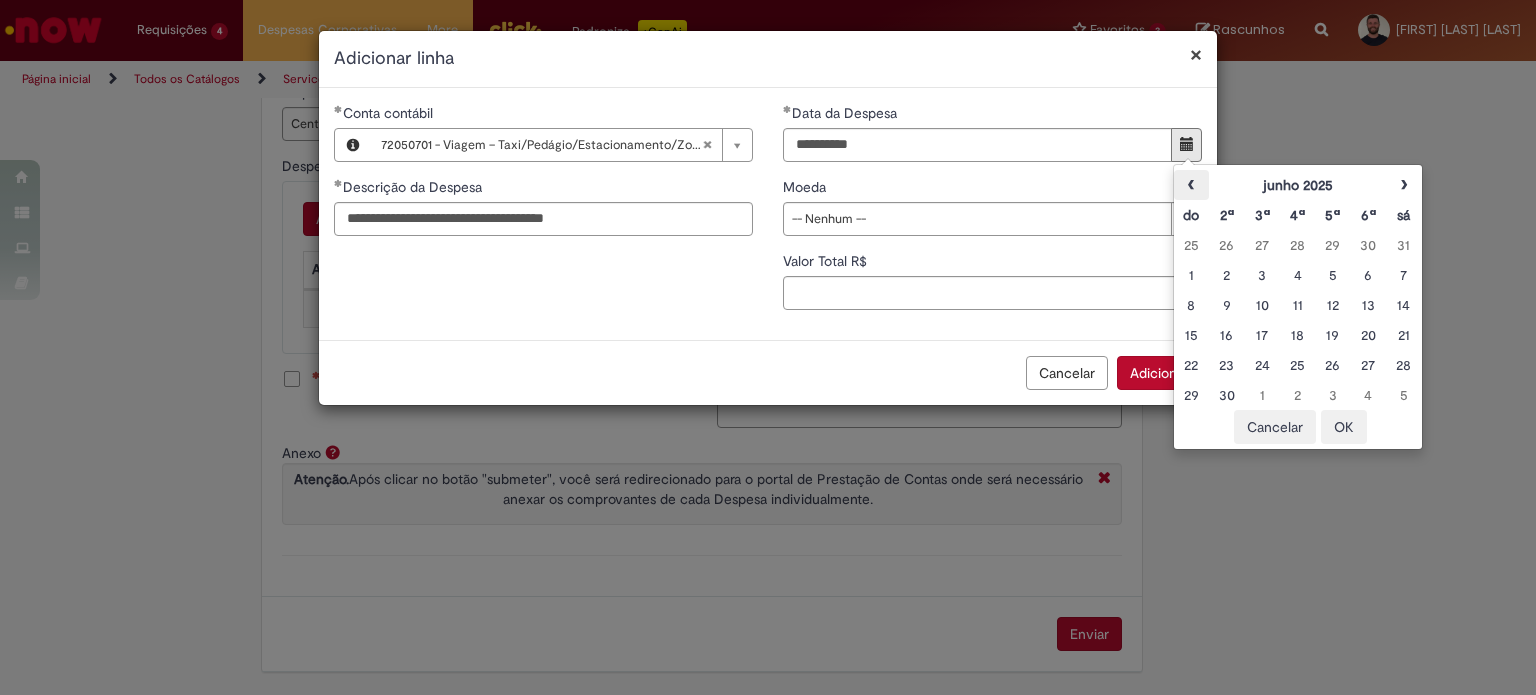 click on "‹" at bounding box center (1191, 185) 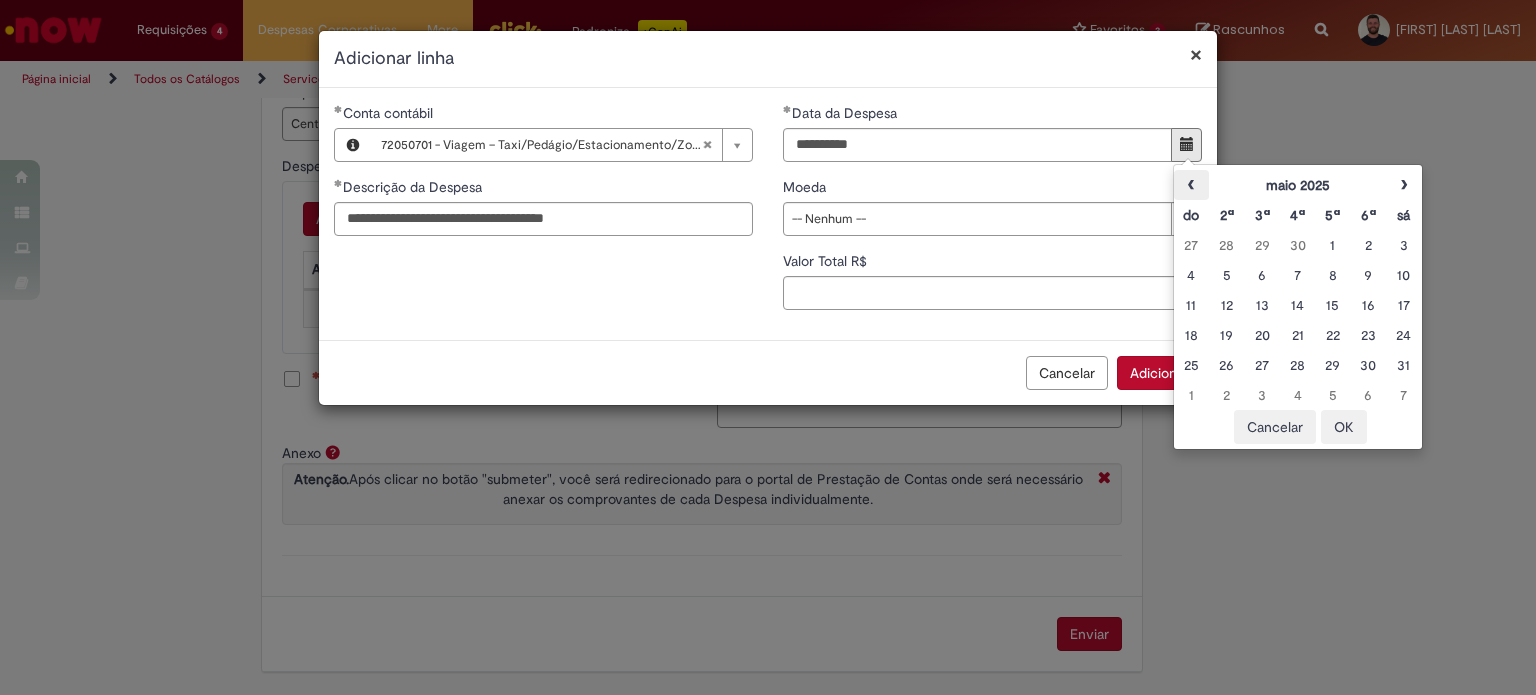 click on "‹" at bounding box center [1191, 185] 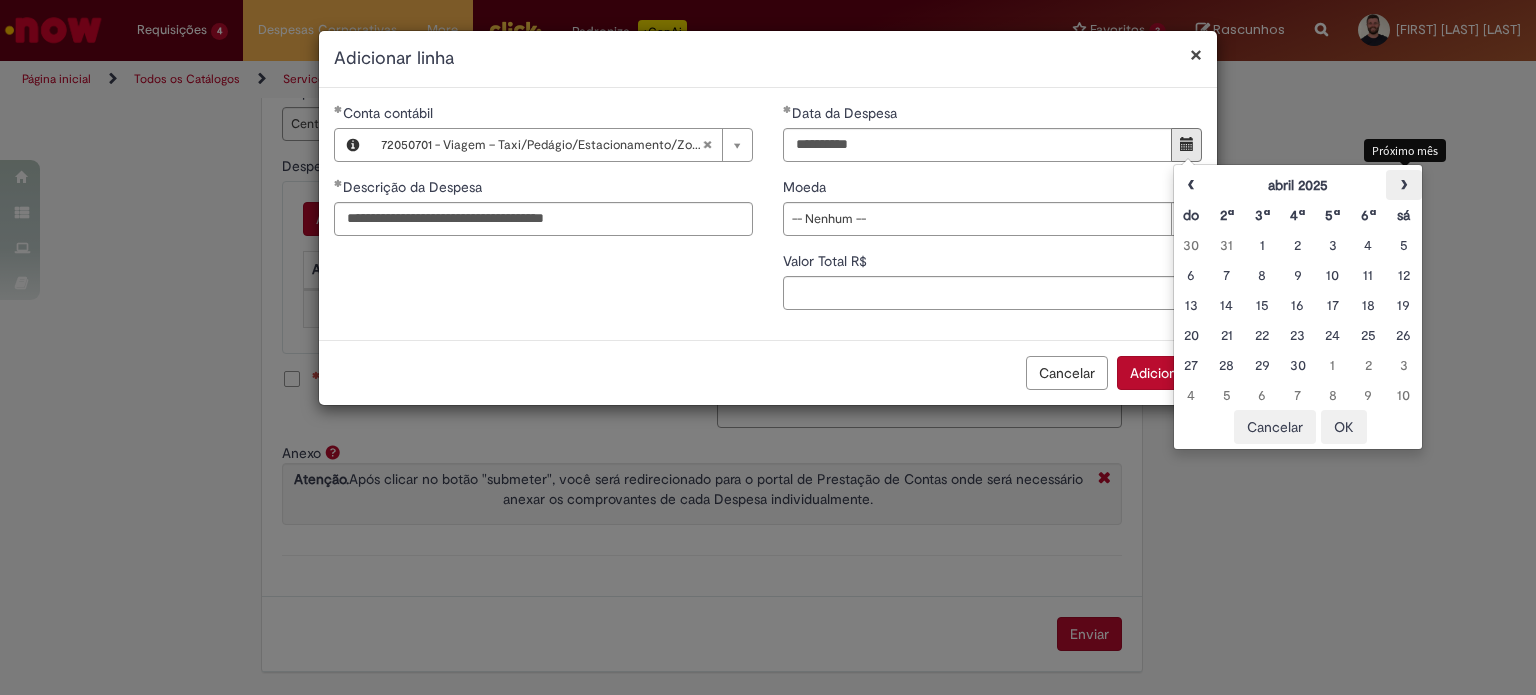 click on "›" at bounding box center [1403, 185] 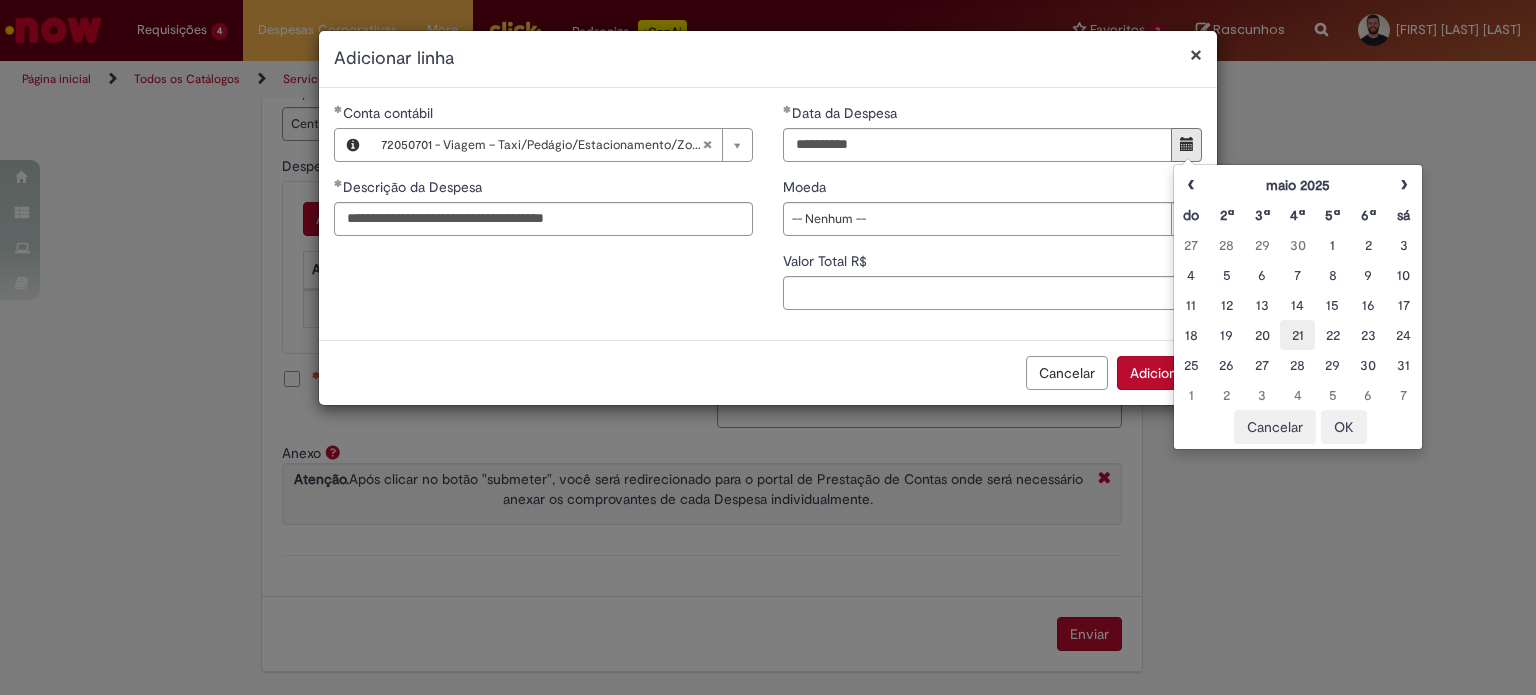 click on "21" at bounding box center [1297, 335] 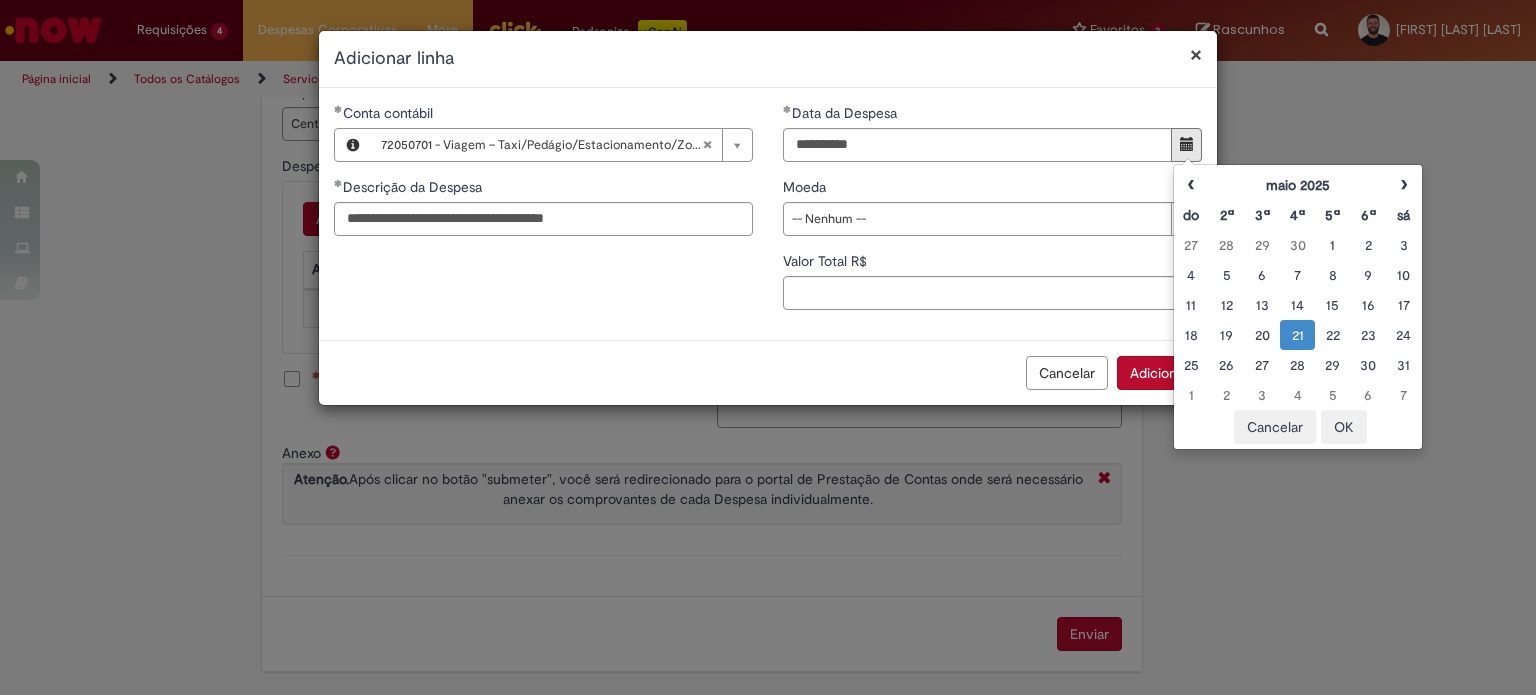 click on "**********" at bounding box center [768, 214] 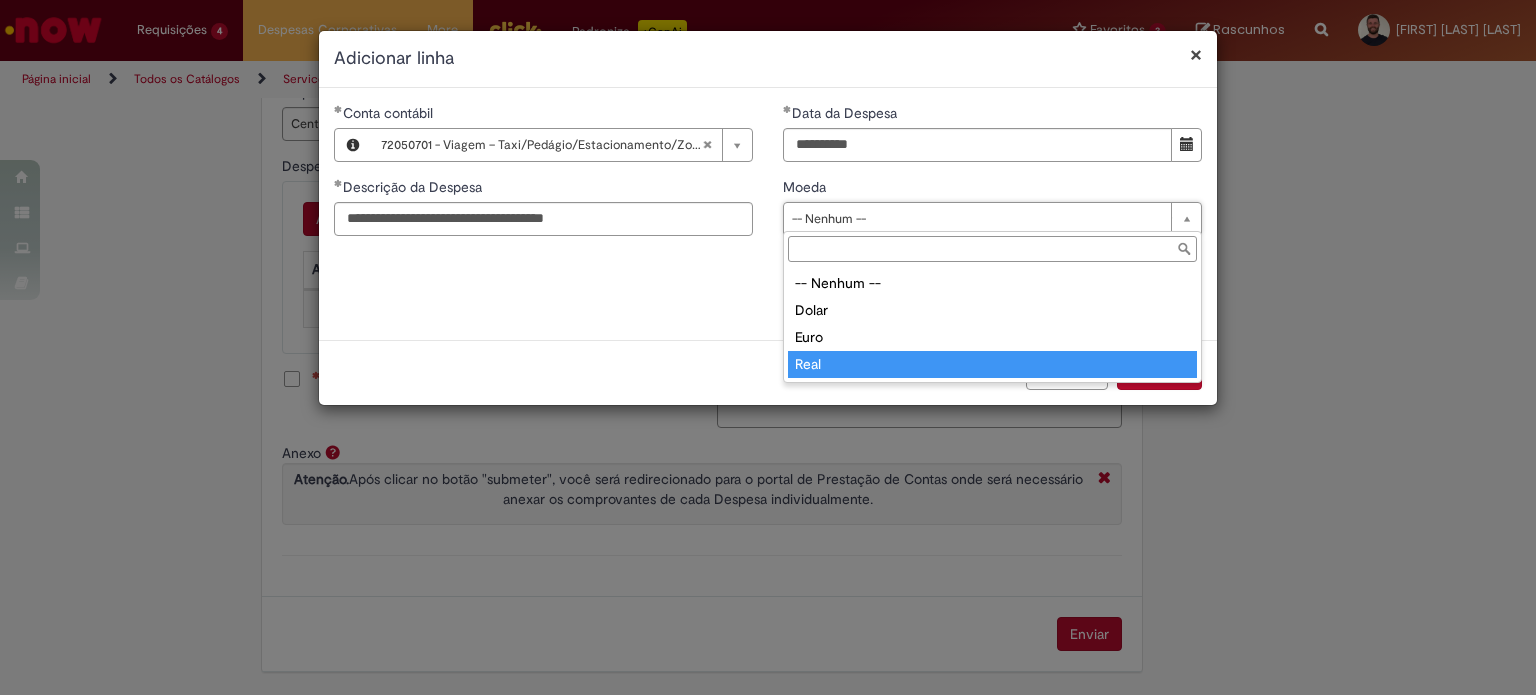 drag, startPoint x: 824, startPoint y: 353, endPoint x: 824, endPoint y: 337, distance: 16 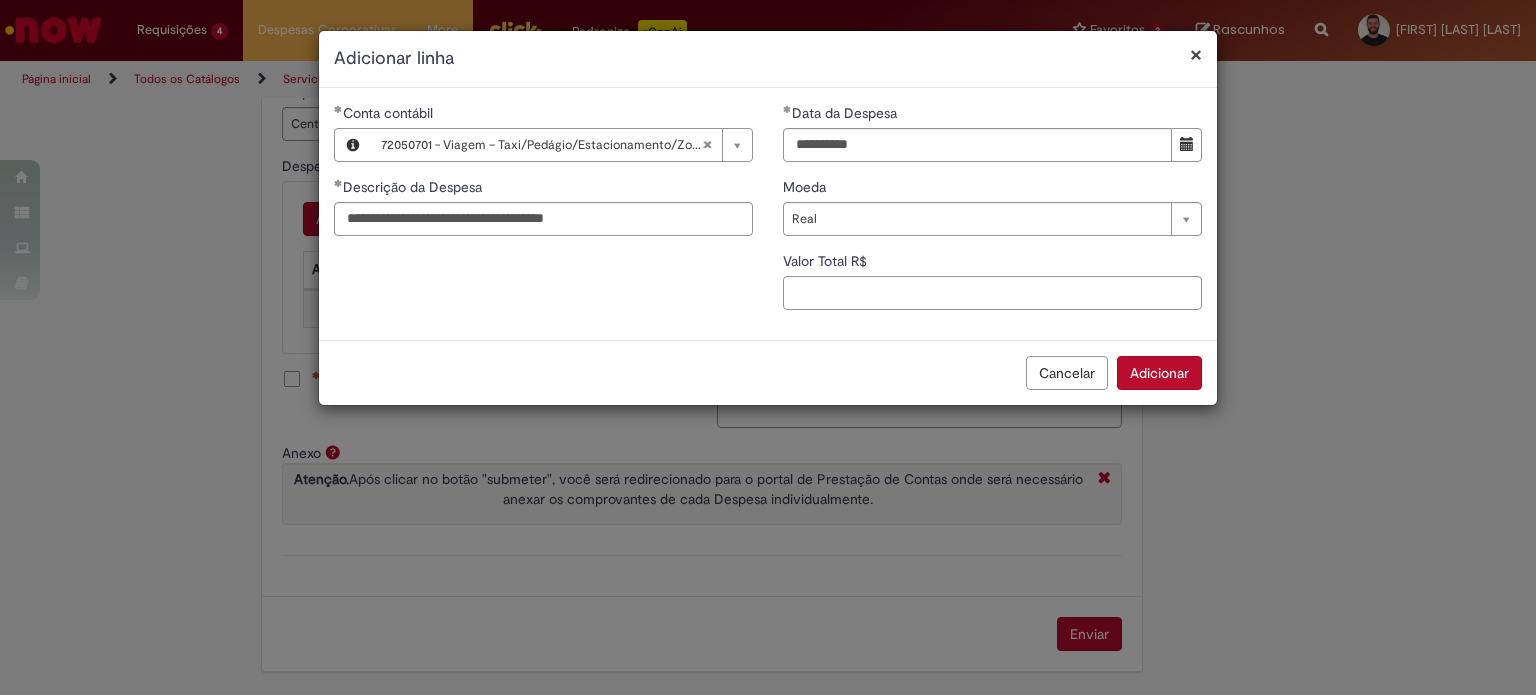 click on "Valor Total R$" at bounding box center [992, 293] 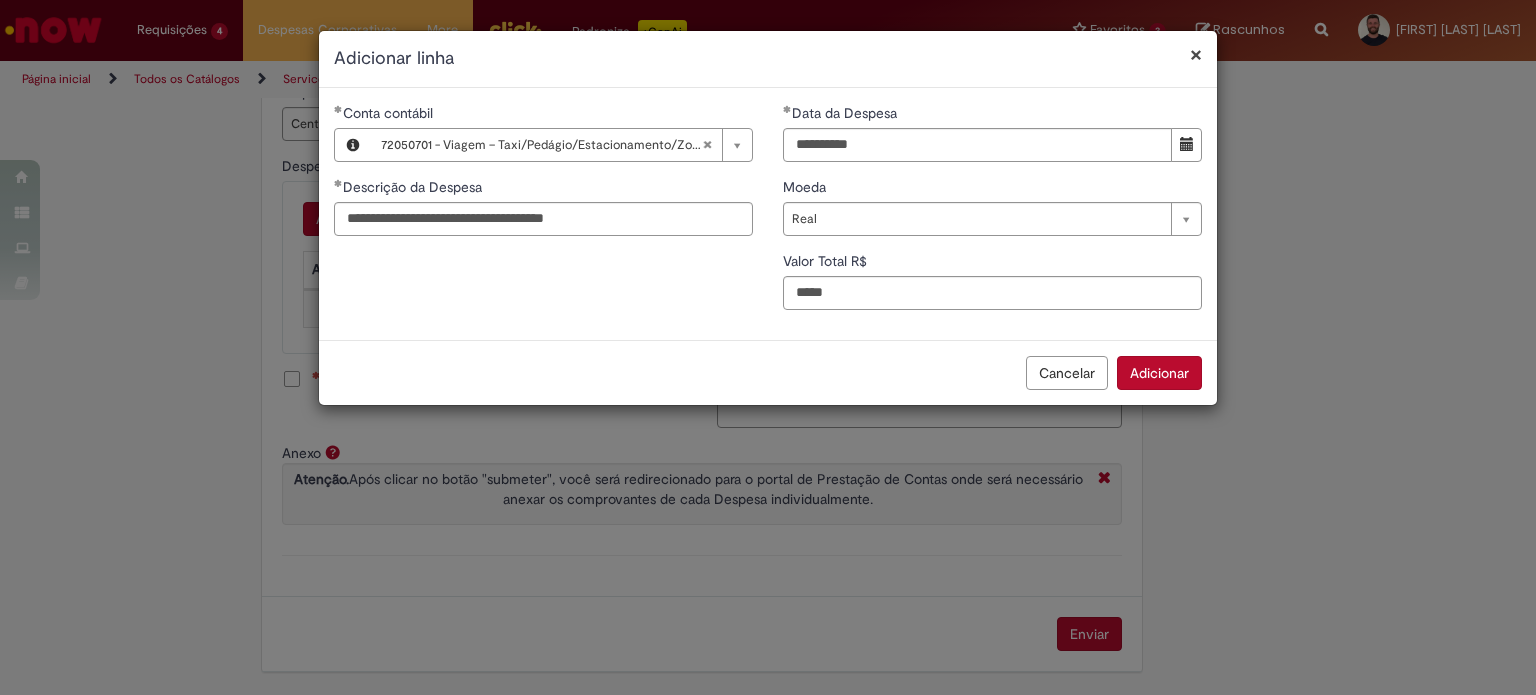 type on "*****" 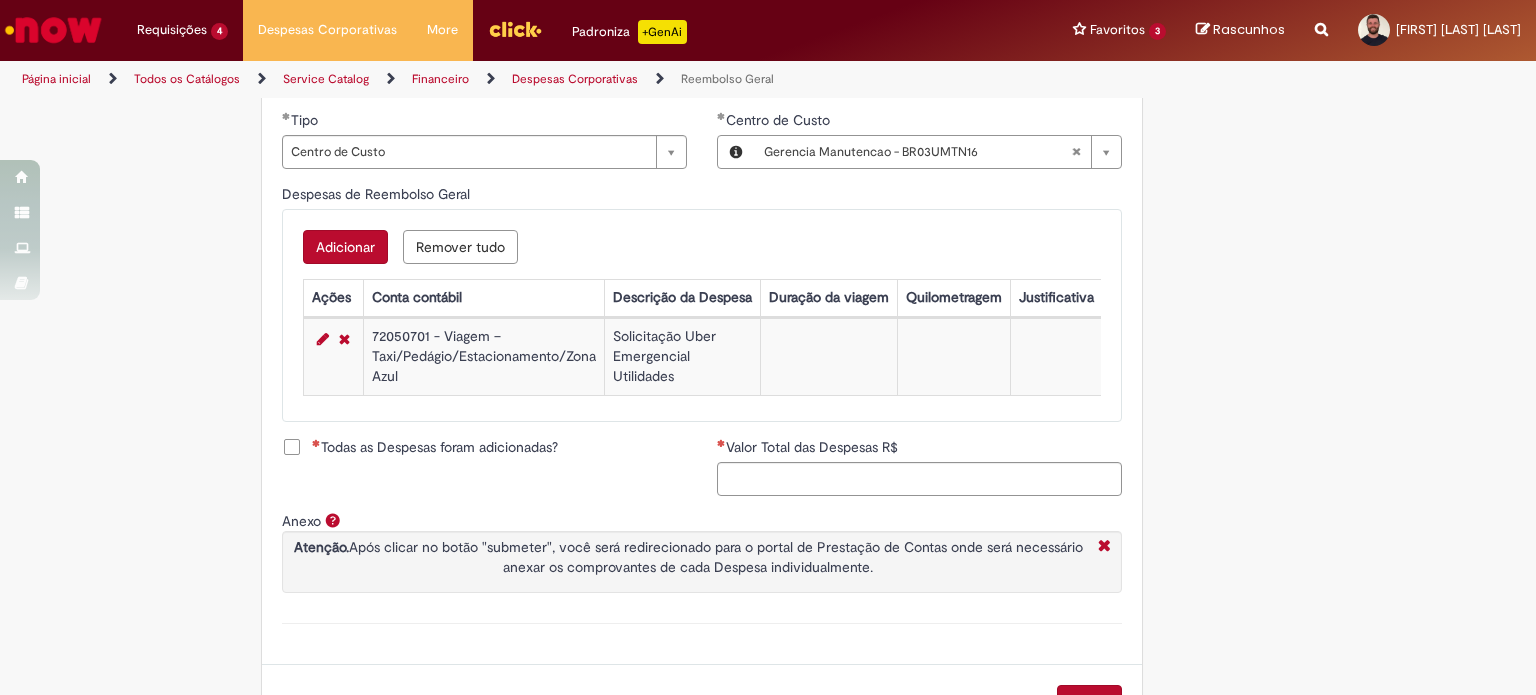 scroll, scrollTop: 796, scrollLeft: 0, axis: vertical 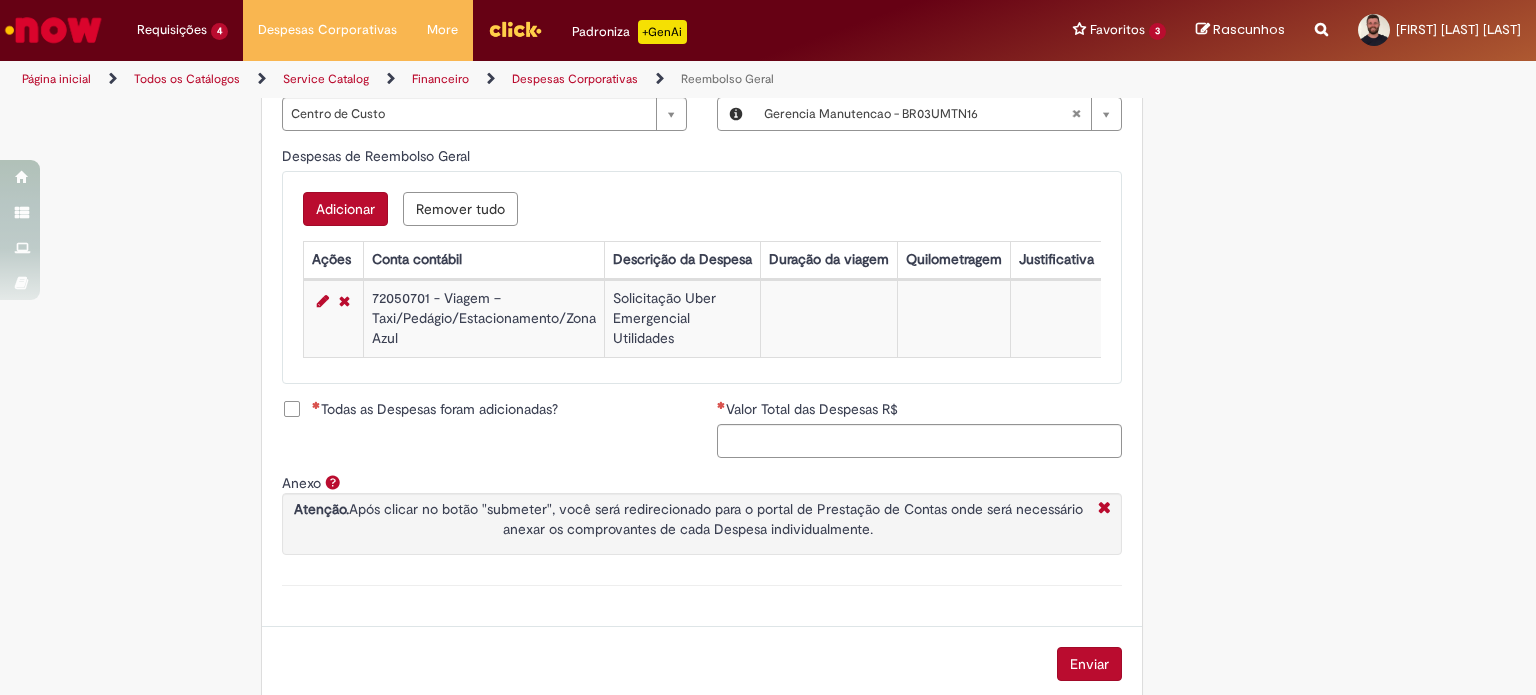 click on "Todas as Despesas foram adicionadas?" at bounding box center [435, 409] 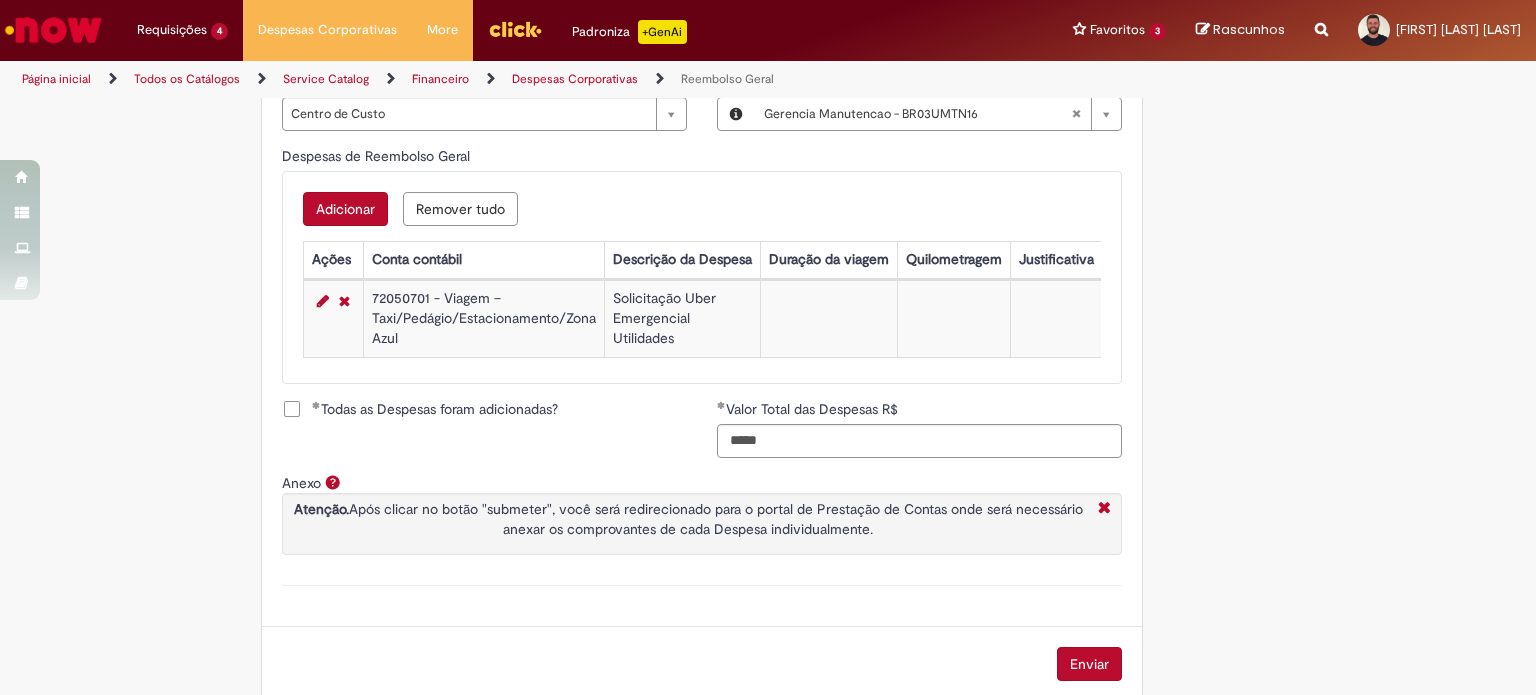 scroll, scrollTop: 836, scrollLeft: 0, axis: vertical 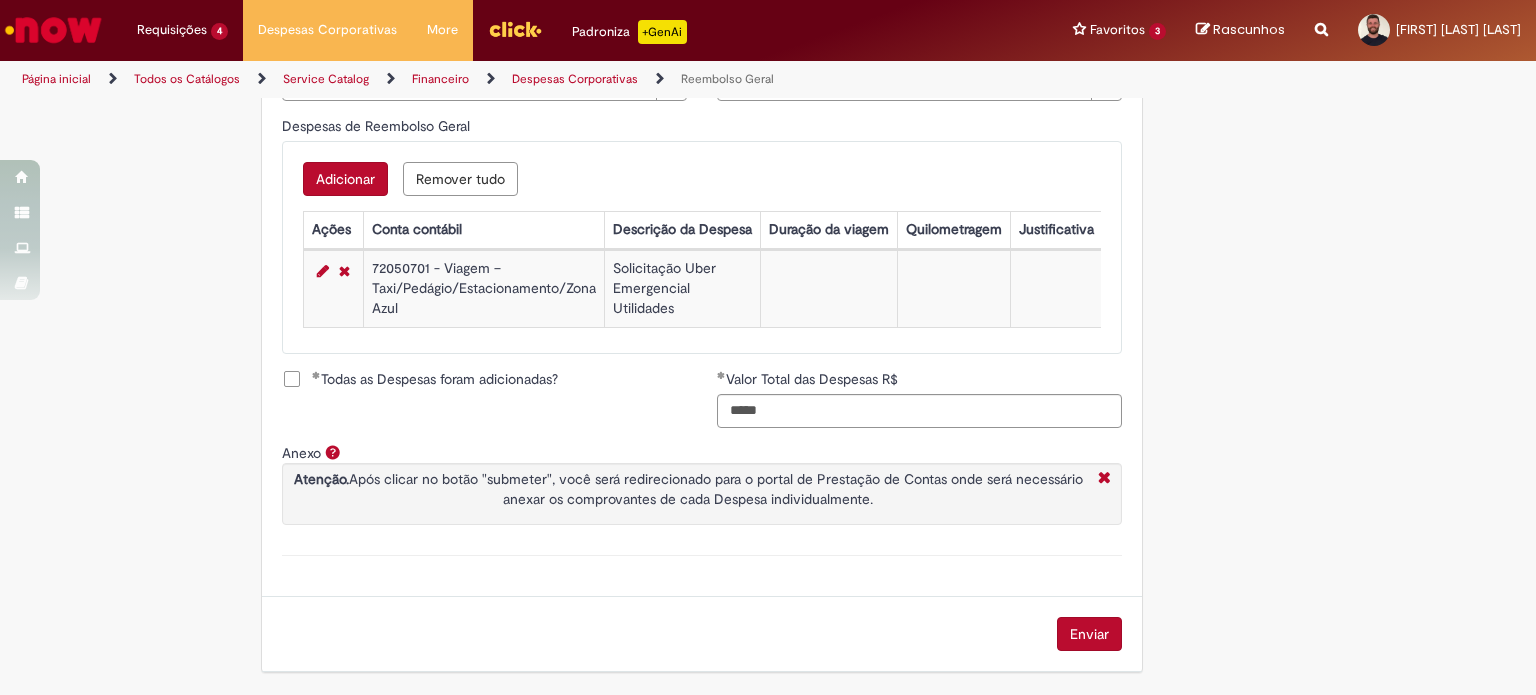 click on "Enviar" at bounding box center [1089, 634] 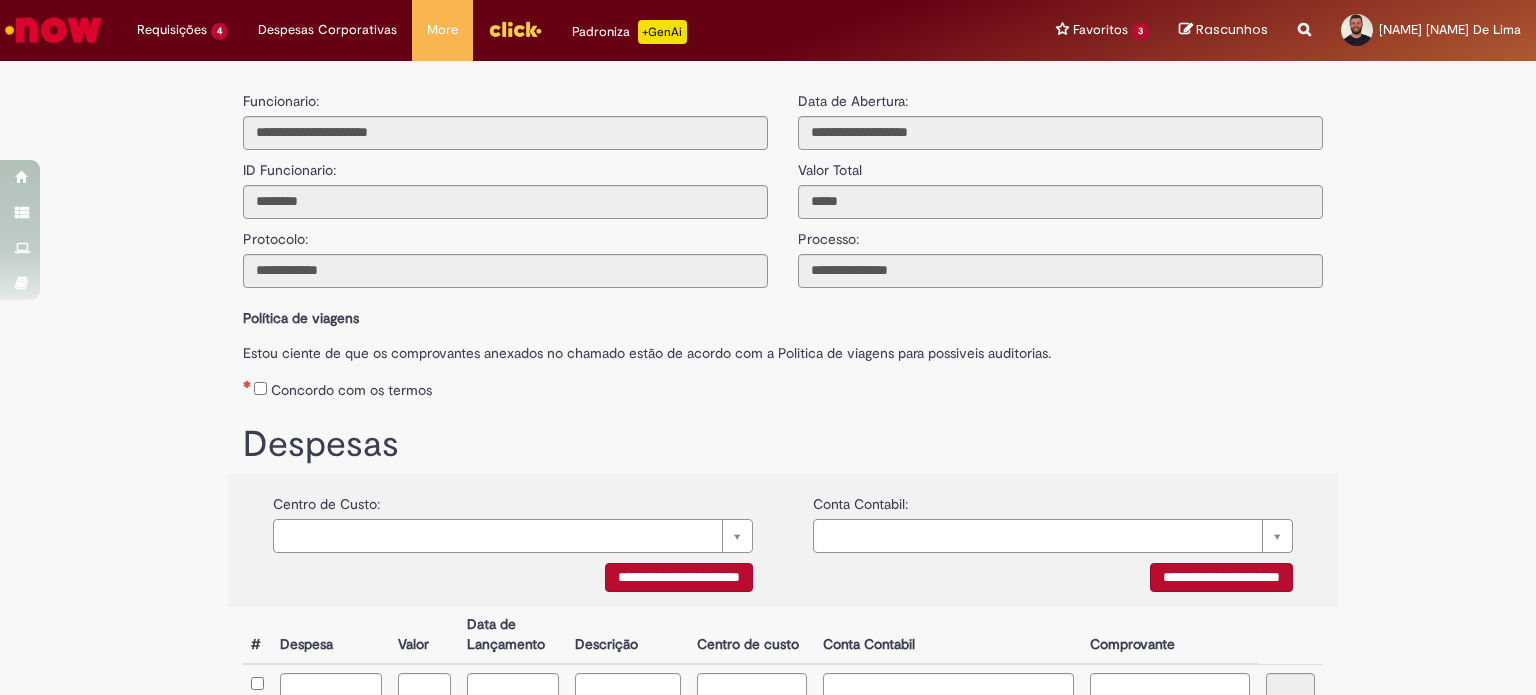 scroll, scrollTop: 0, scrollLeft: 0, axis: both 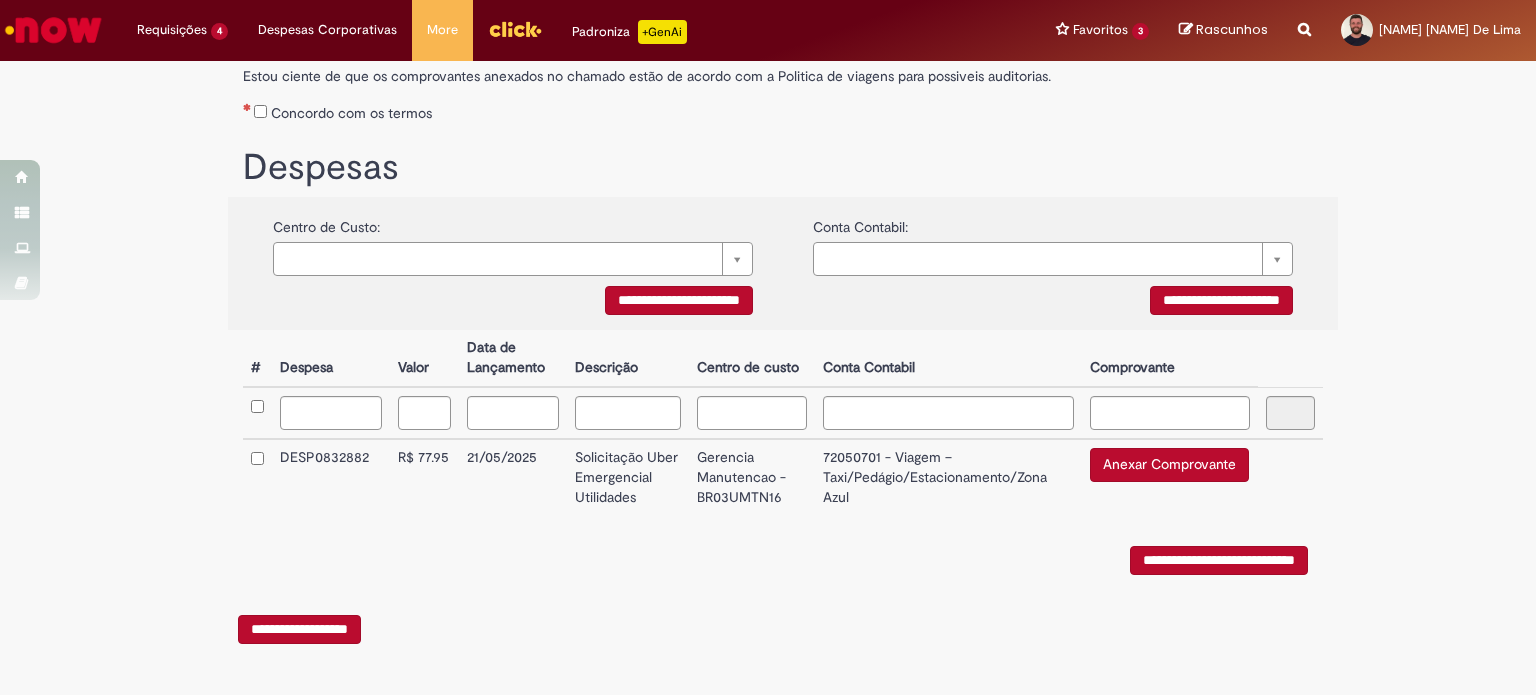 click on "Anexar Comprovante" at bounding box center [1169, 465] 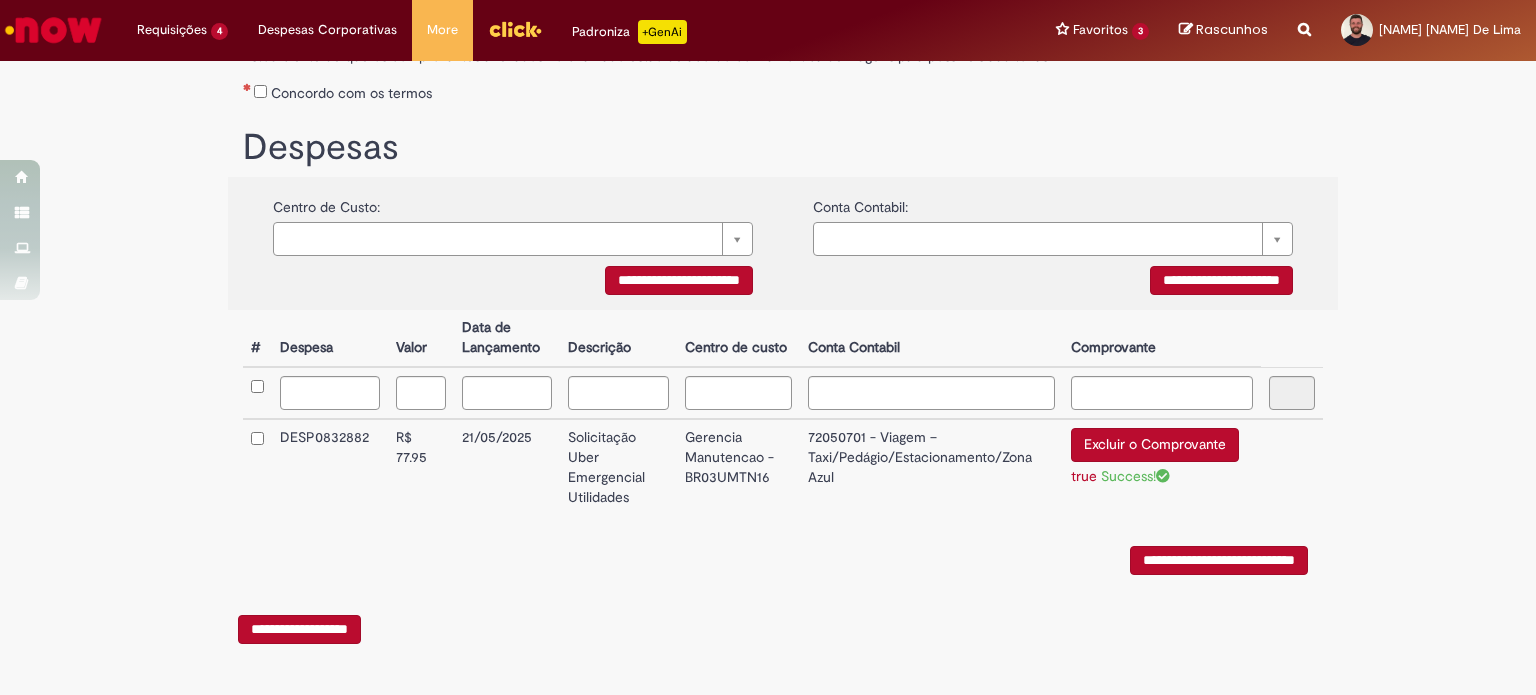 click on "**********" at bounding box center (1219, 560) 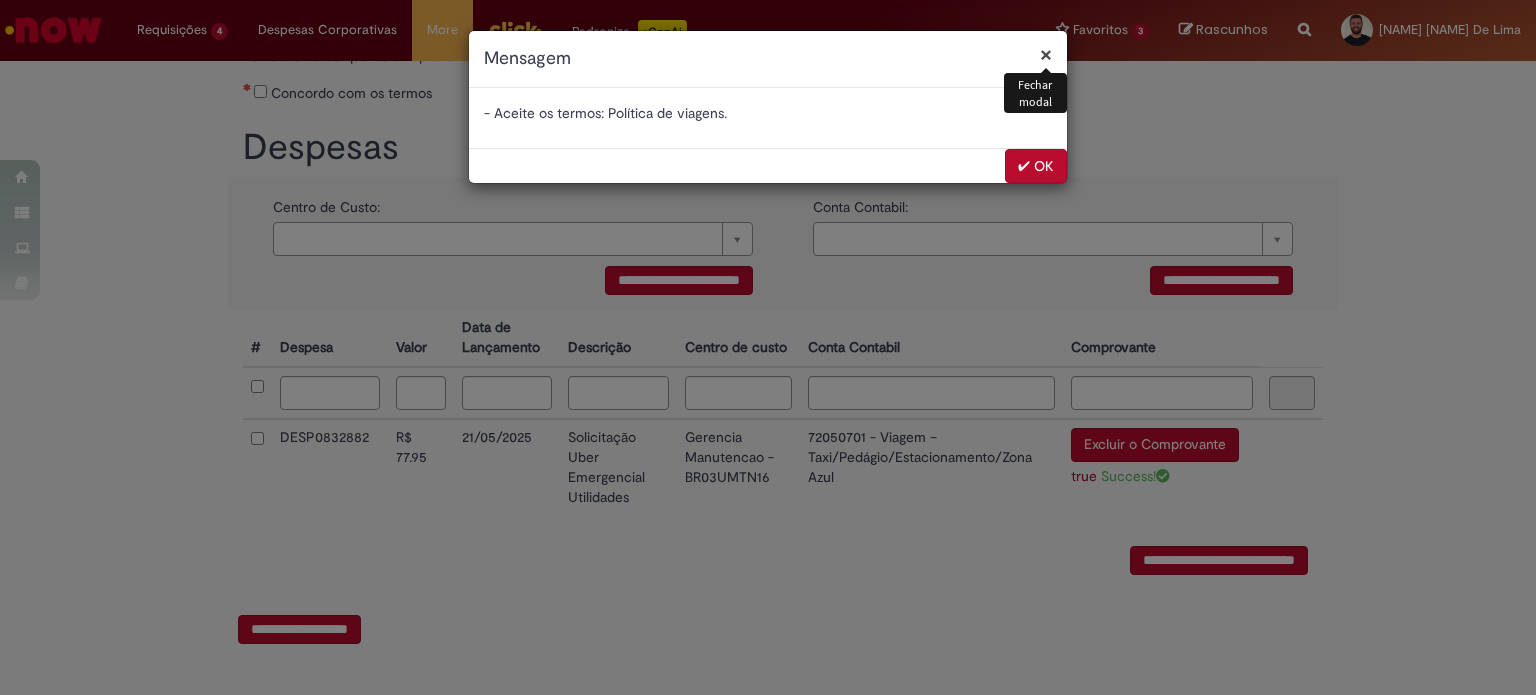 click on "✔ OK" at bounding box center [1036, 166] 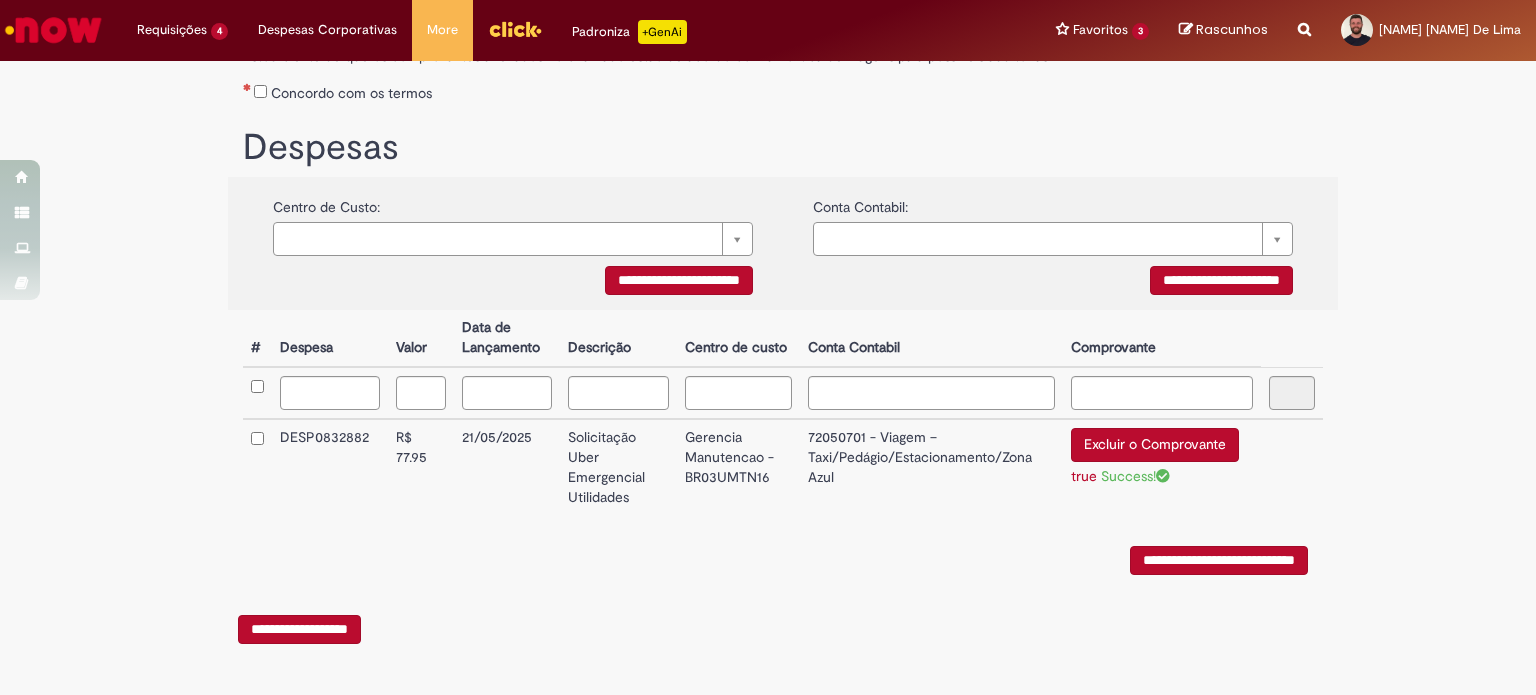 scroll, scrollTop: 4, scrollLeft: 0, axis: vertical 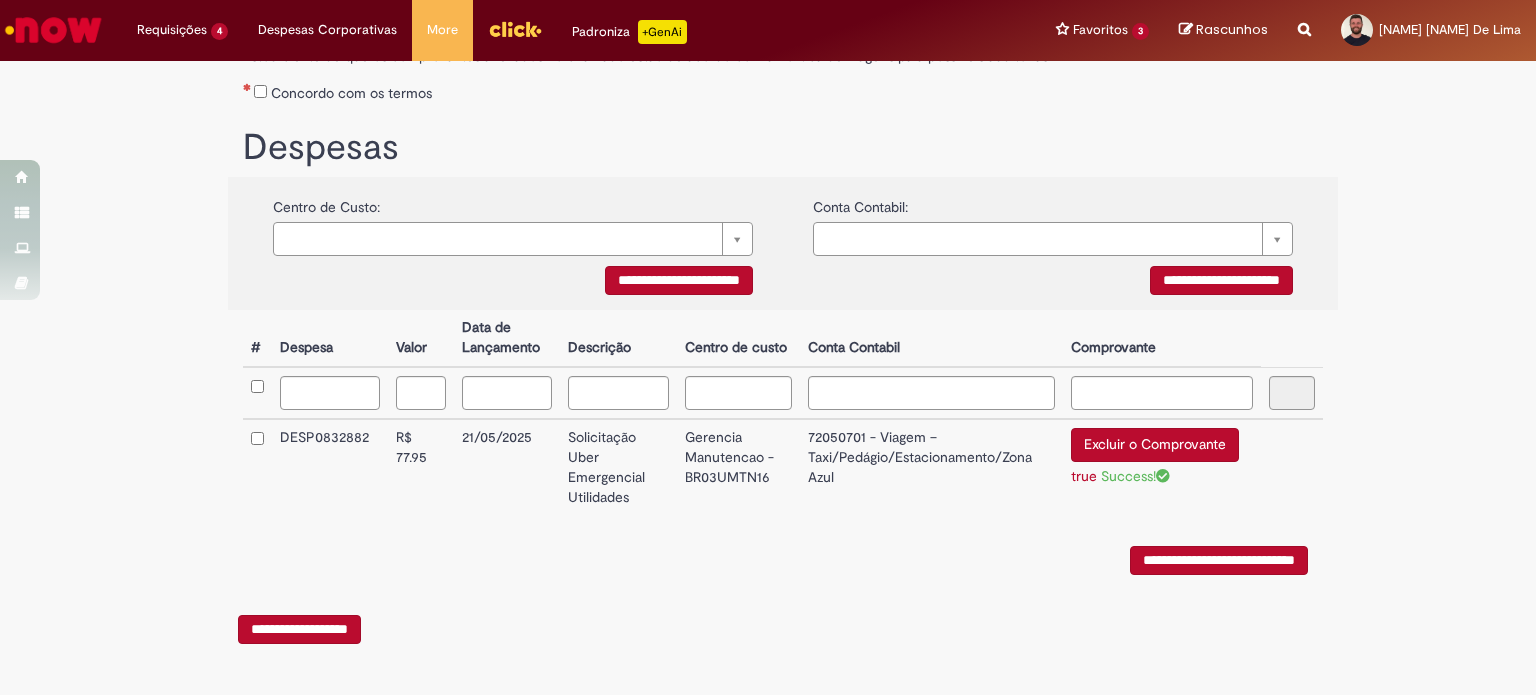 click on "**********" at bounding box center (1219, 560) 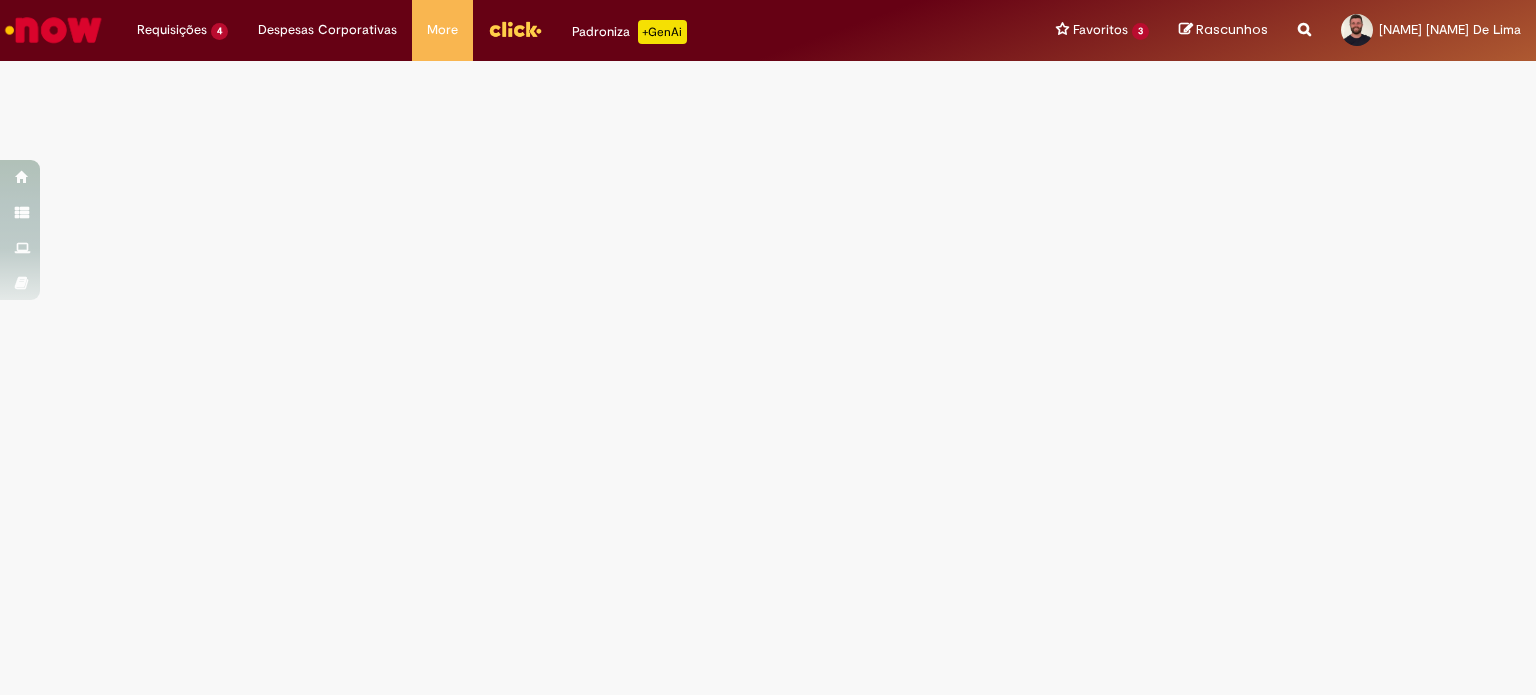 scroll, scrollTop: 0, scrollLeft: 0, axis: both 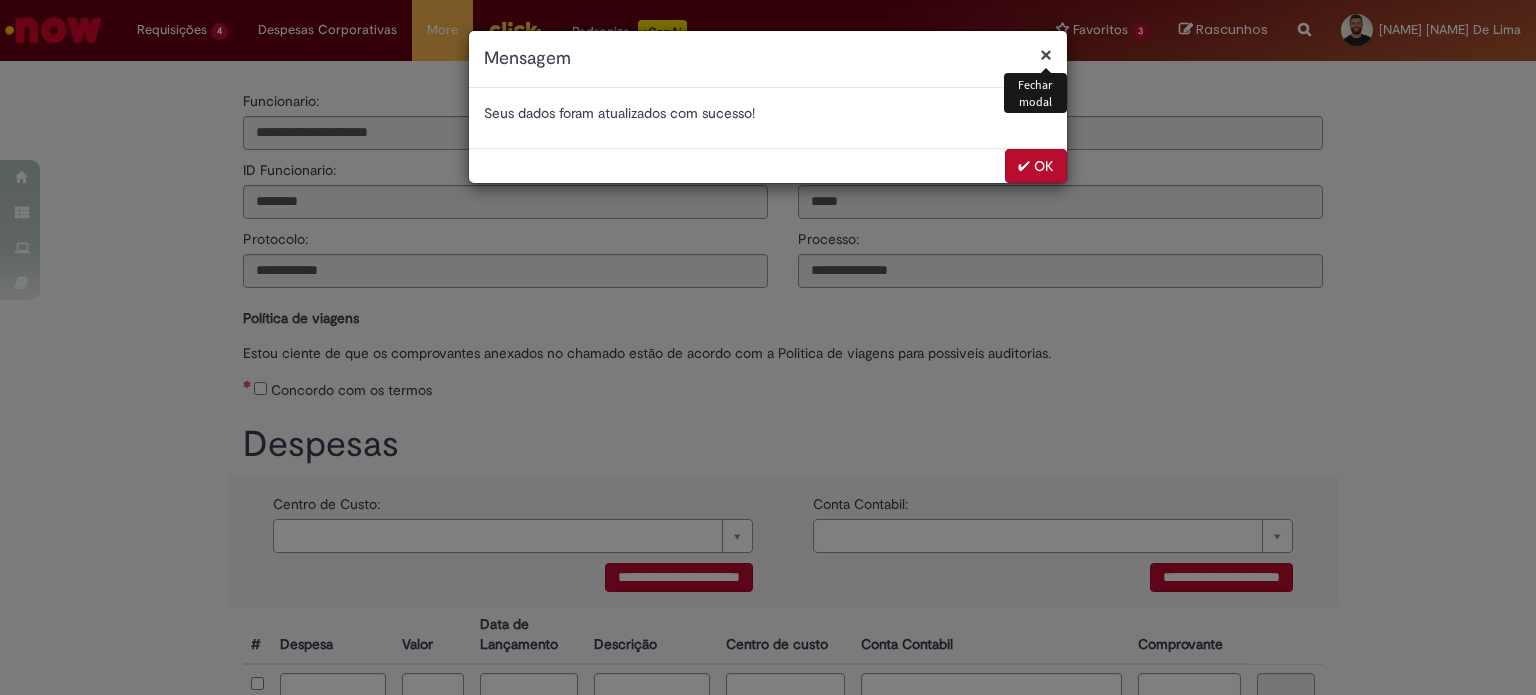 click on "✔ OK" at bounding box center (1036, 166) 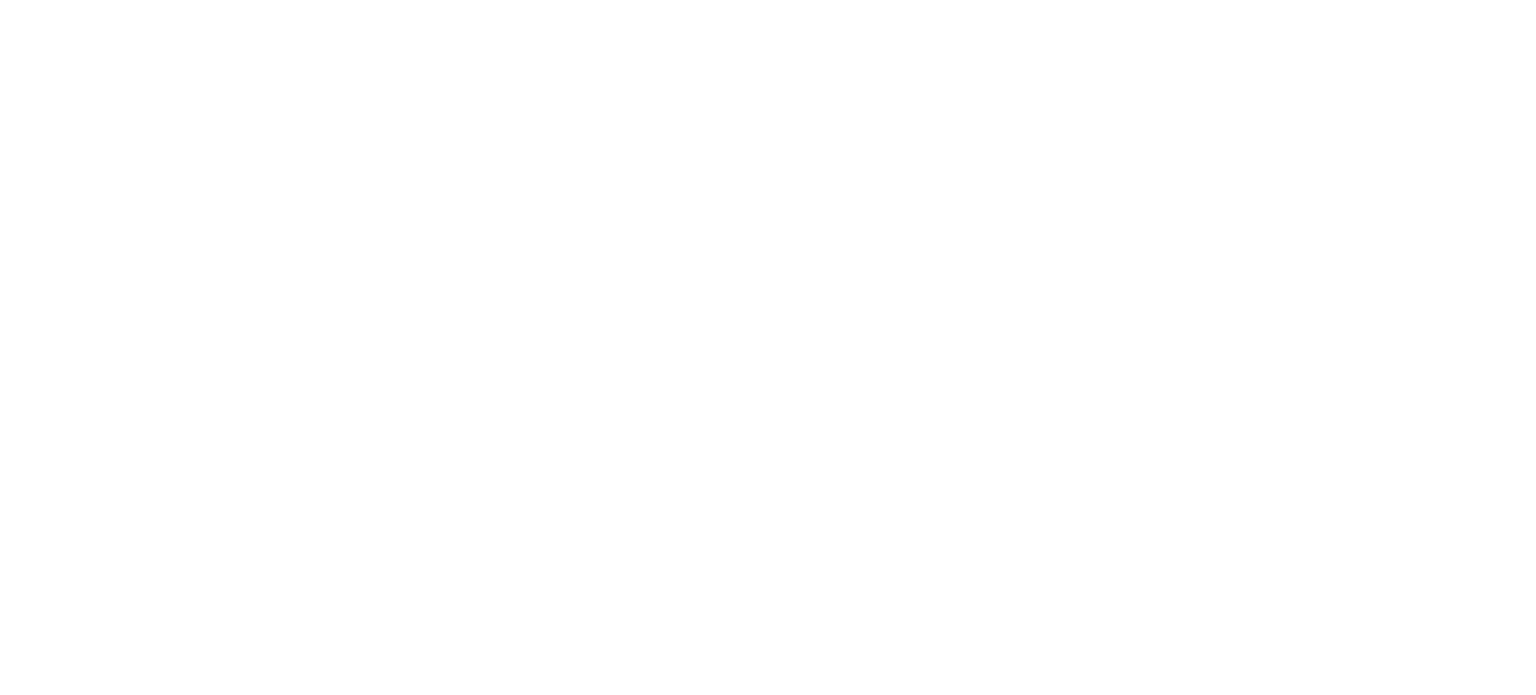 scroll, scrollTop: 0, scrollLeft: 0, axis: both 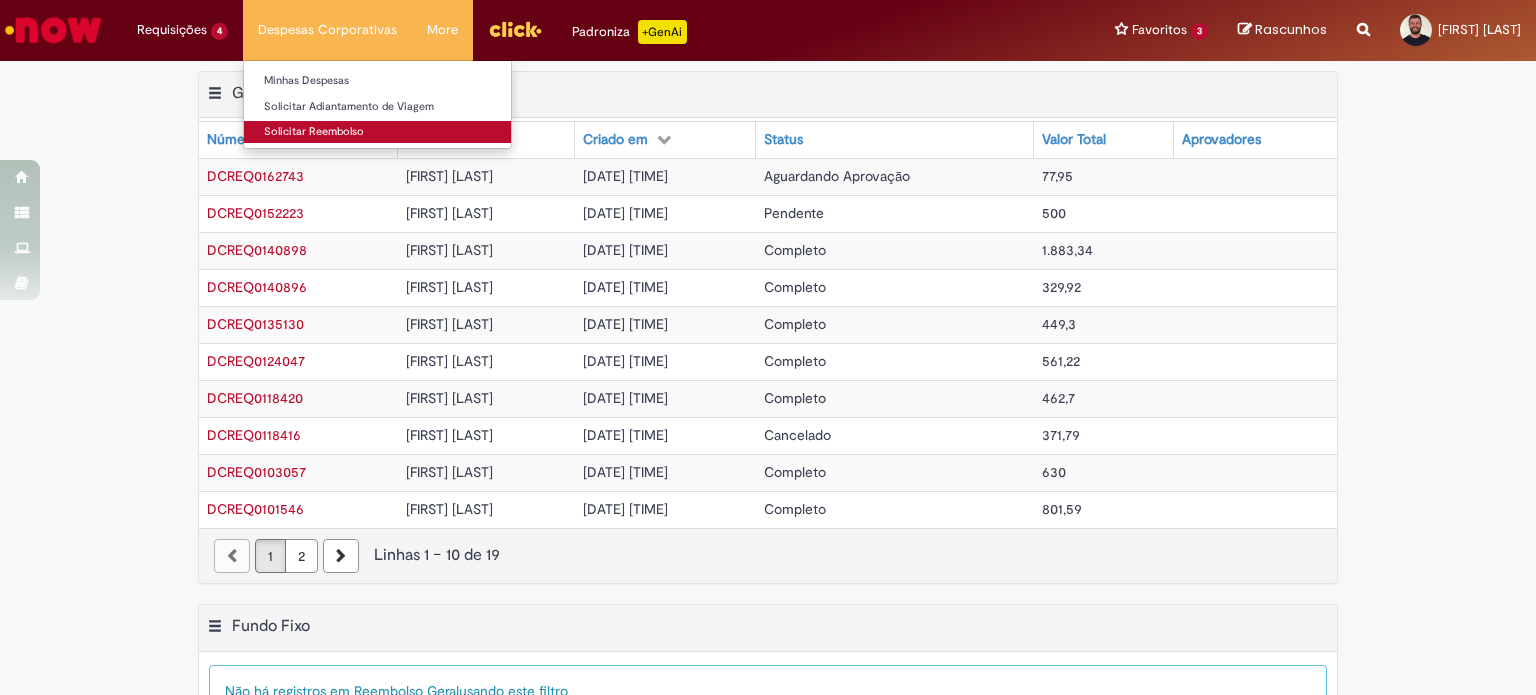 click on "Solicitar Reembolso" at bounding box center [377, 132] 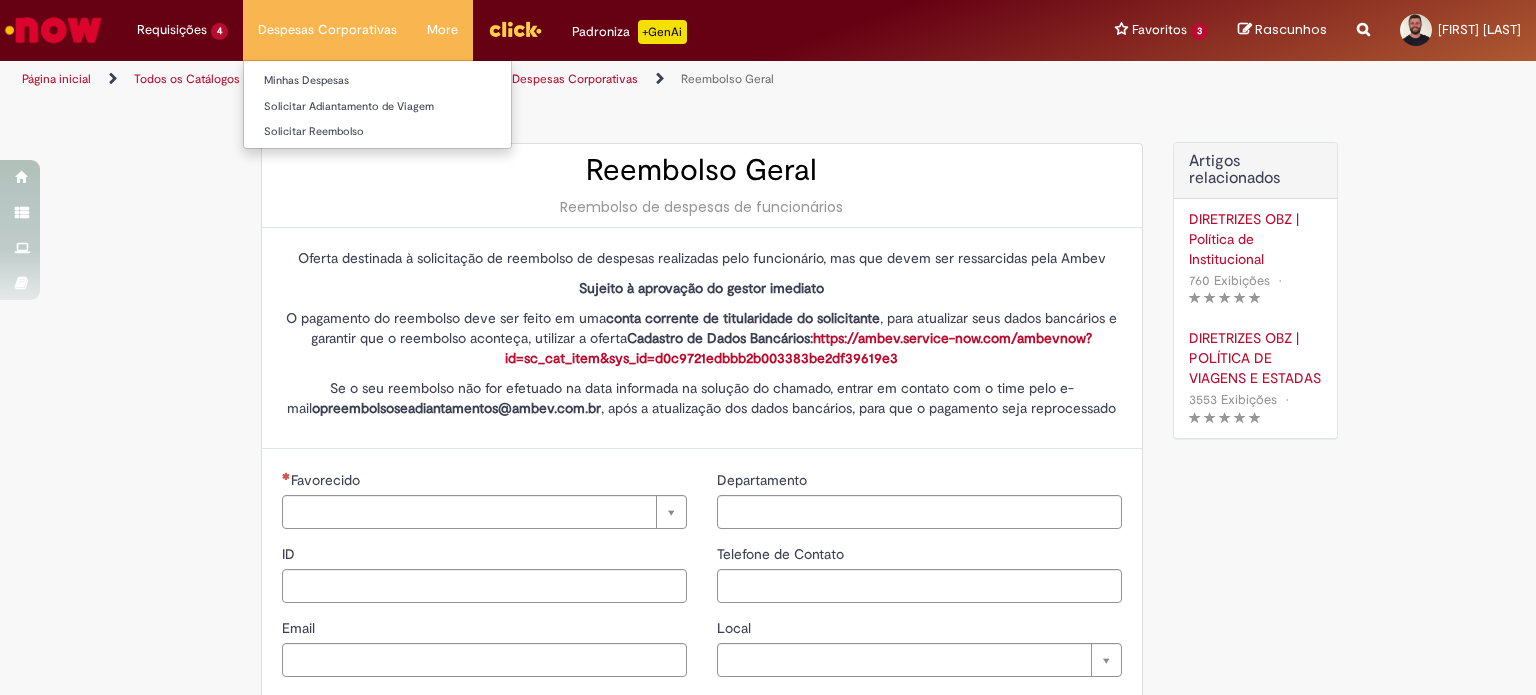 type on "********" 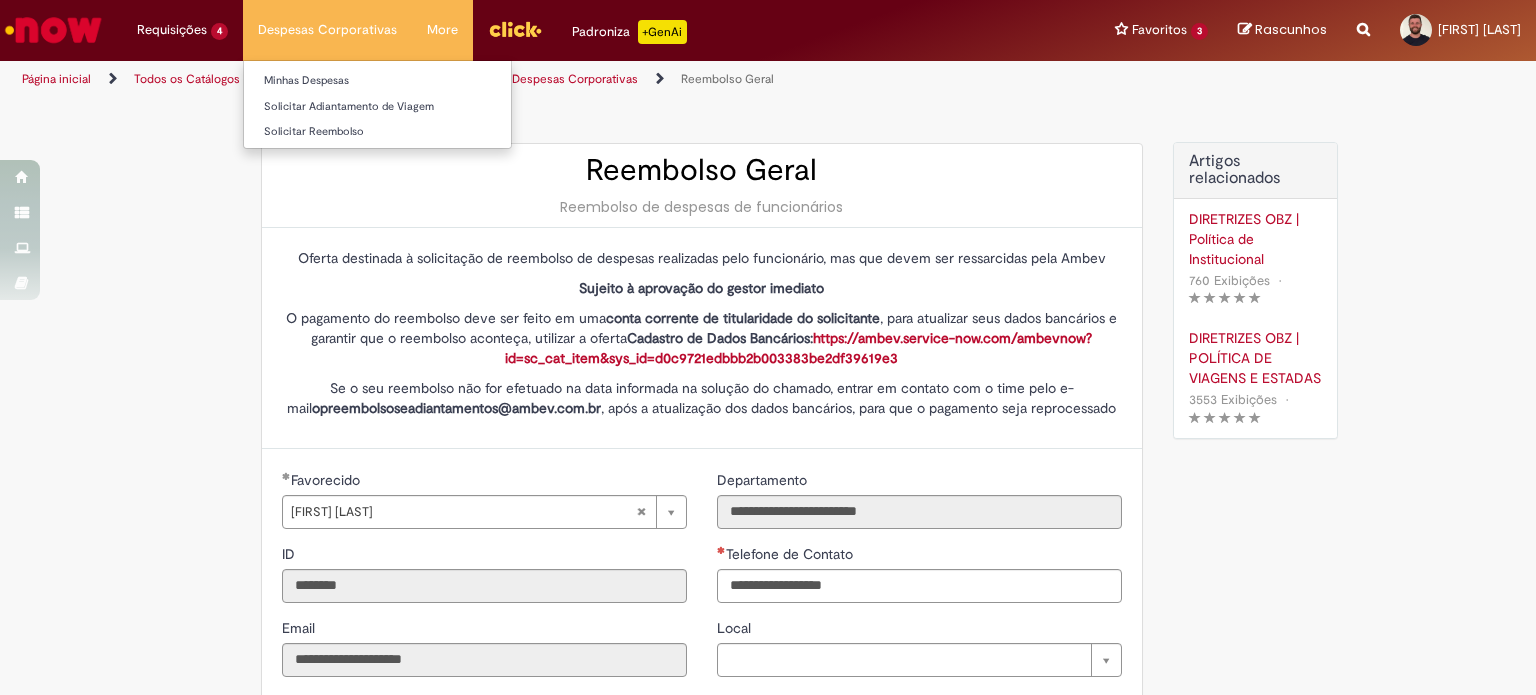 type on "**********" 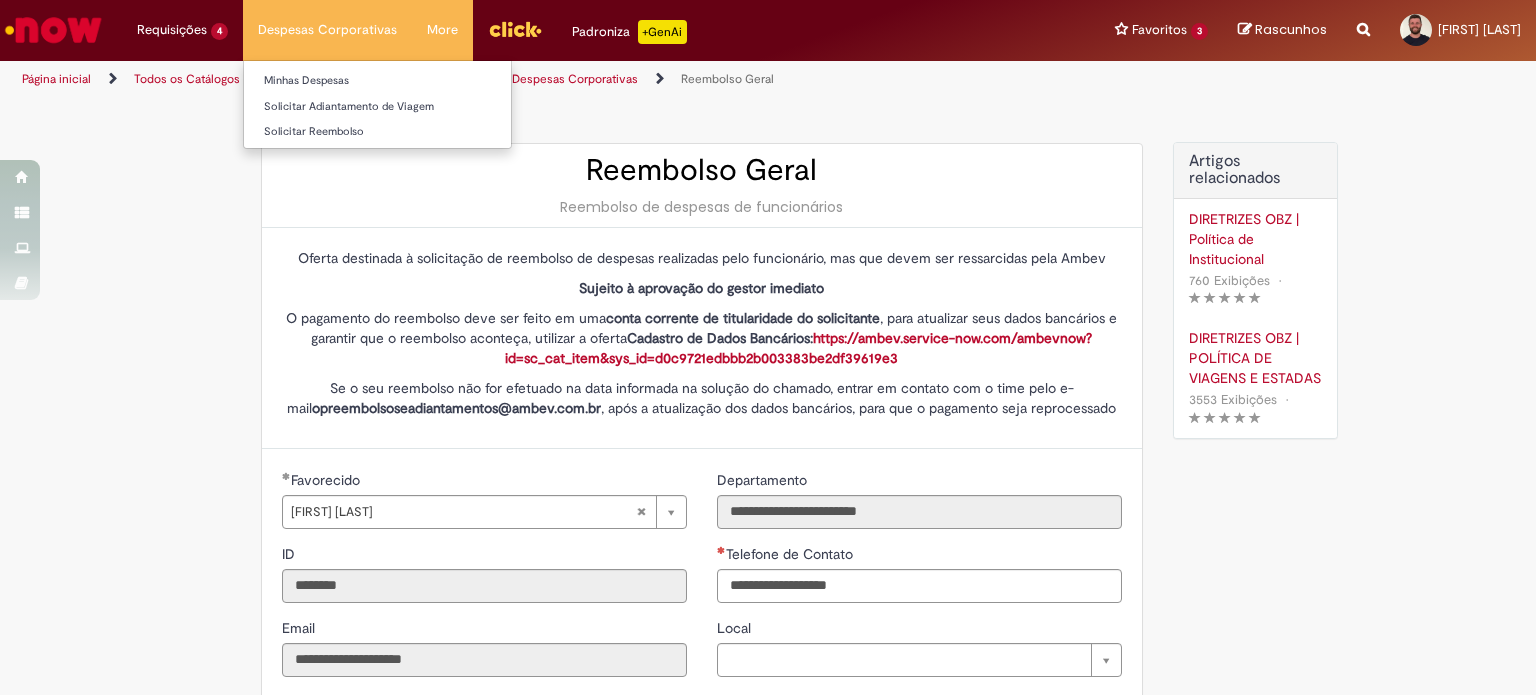 type on "**********" 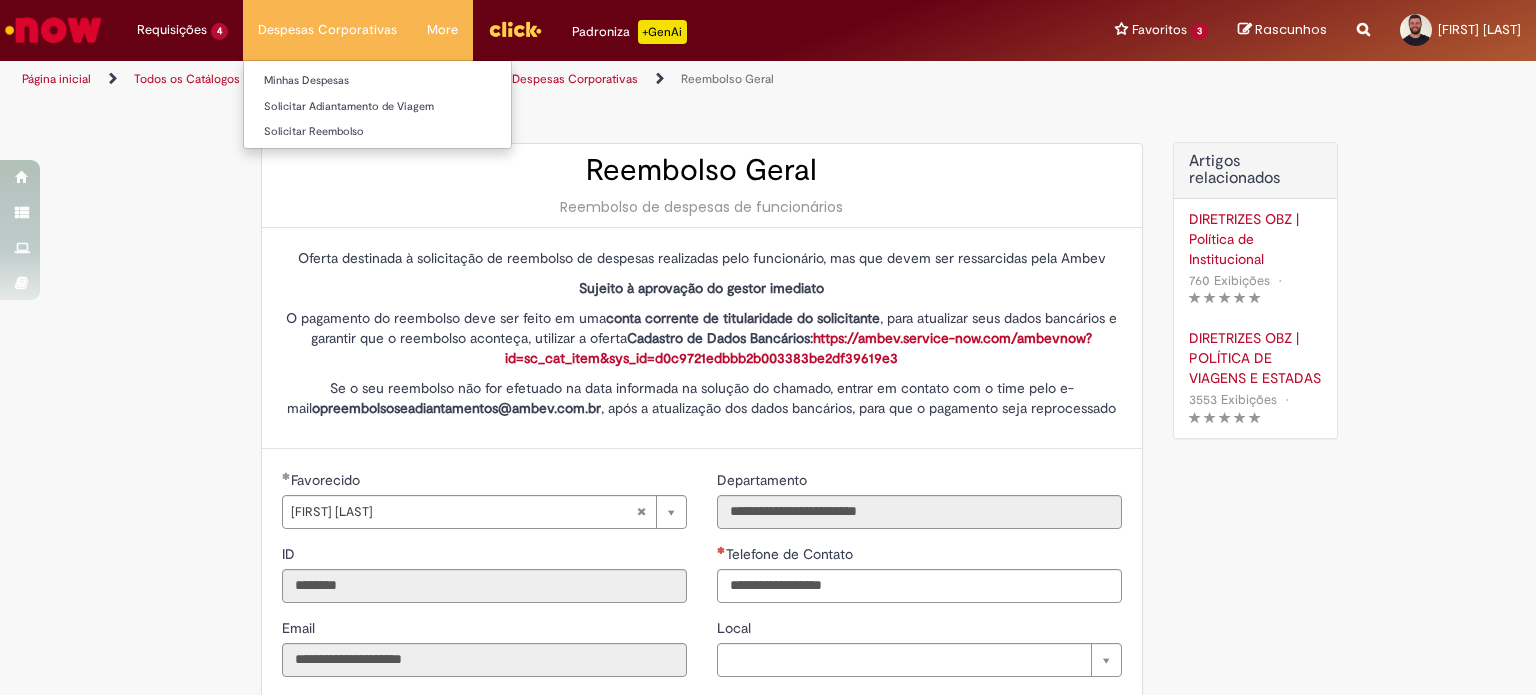 type on "**********" 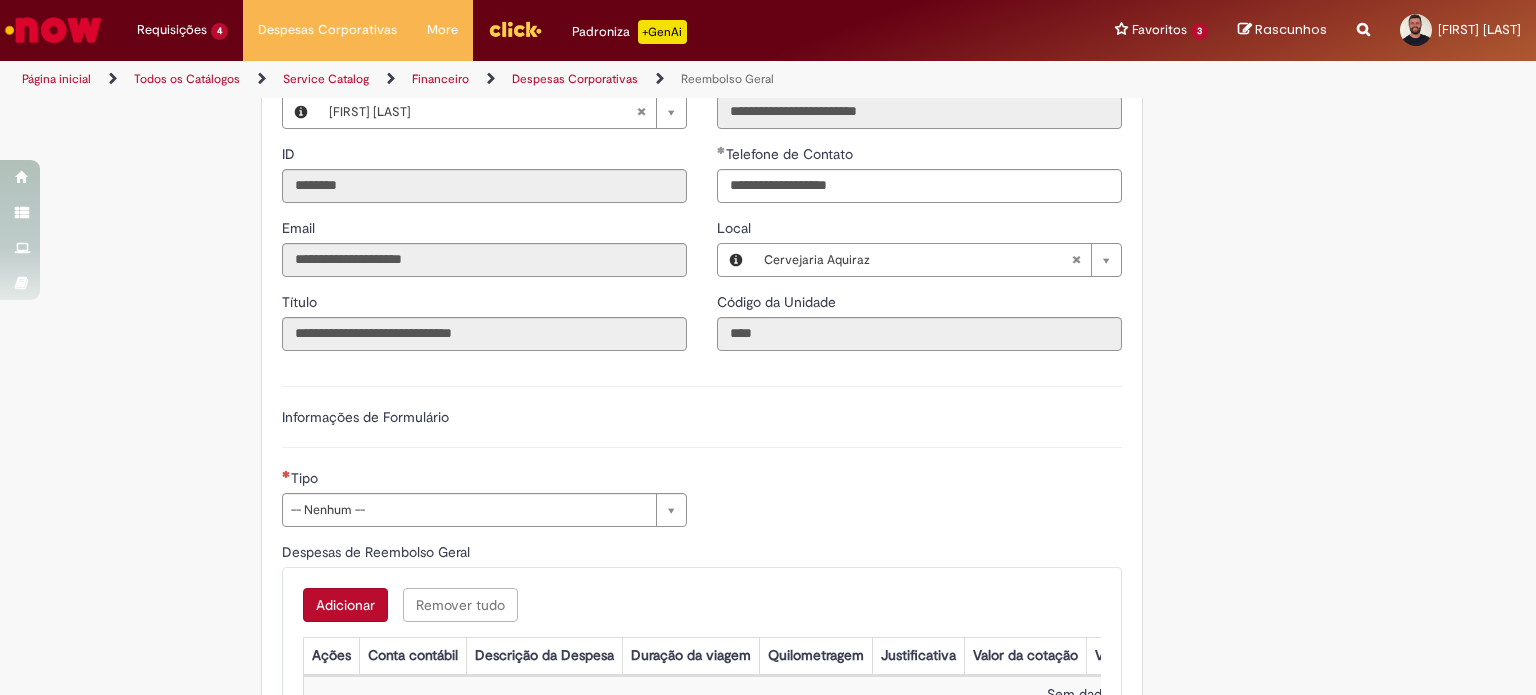 scroll, scrollTop: 0, scrollLeft: 0, axis: both 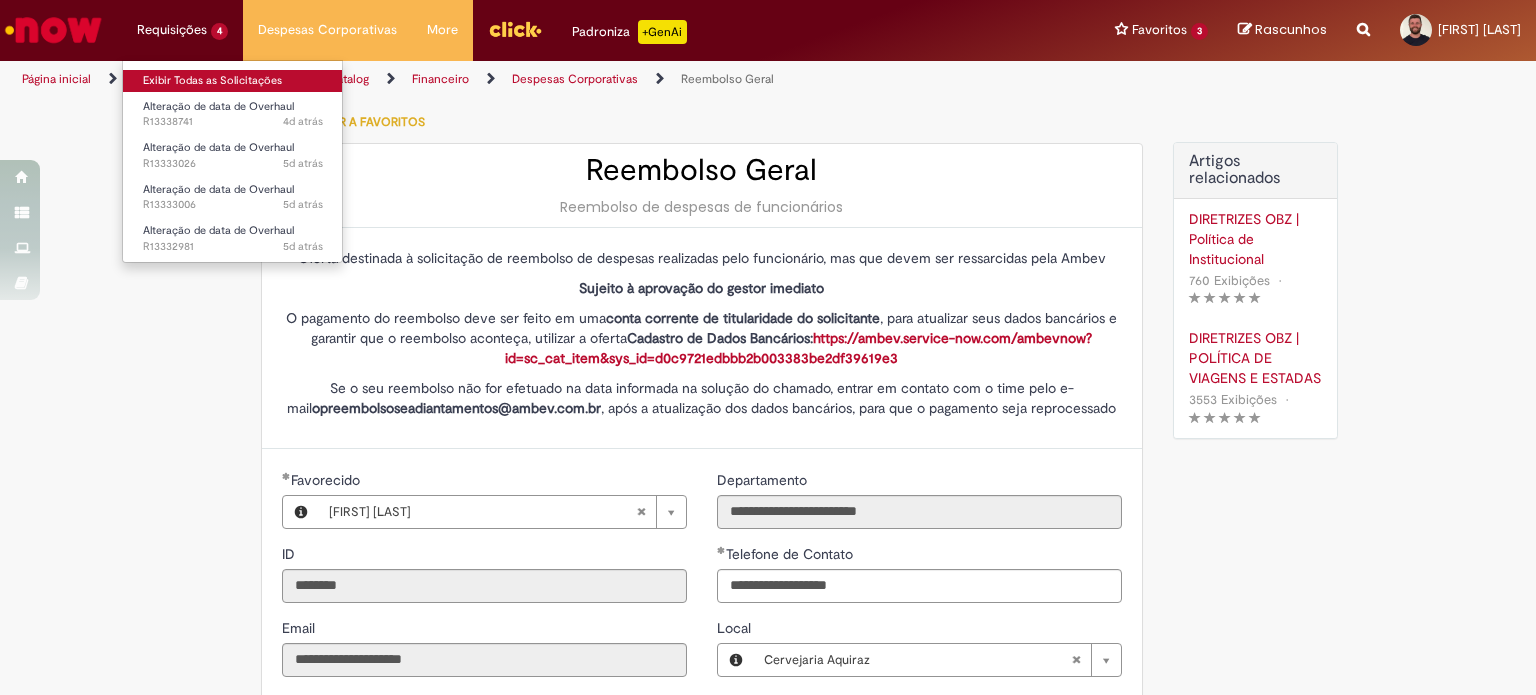 click on "Exibir Todas as Solicitações" at bounding box center (233, 81) 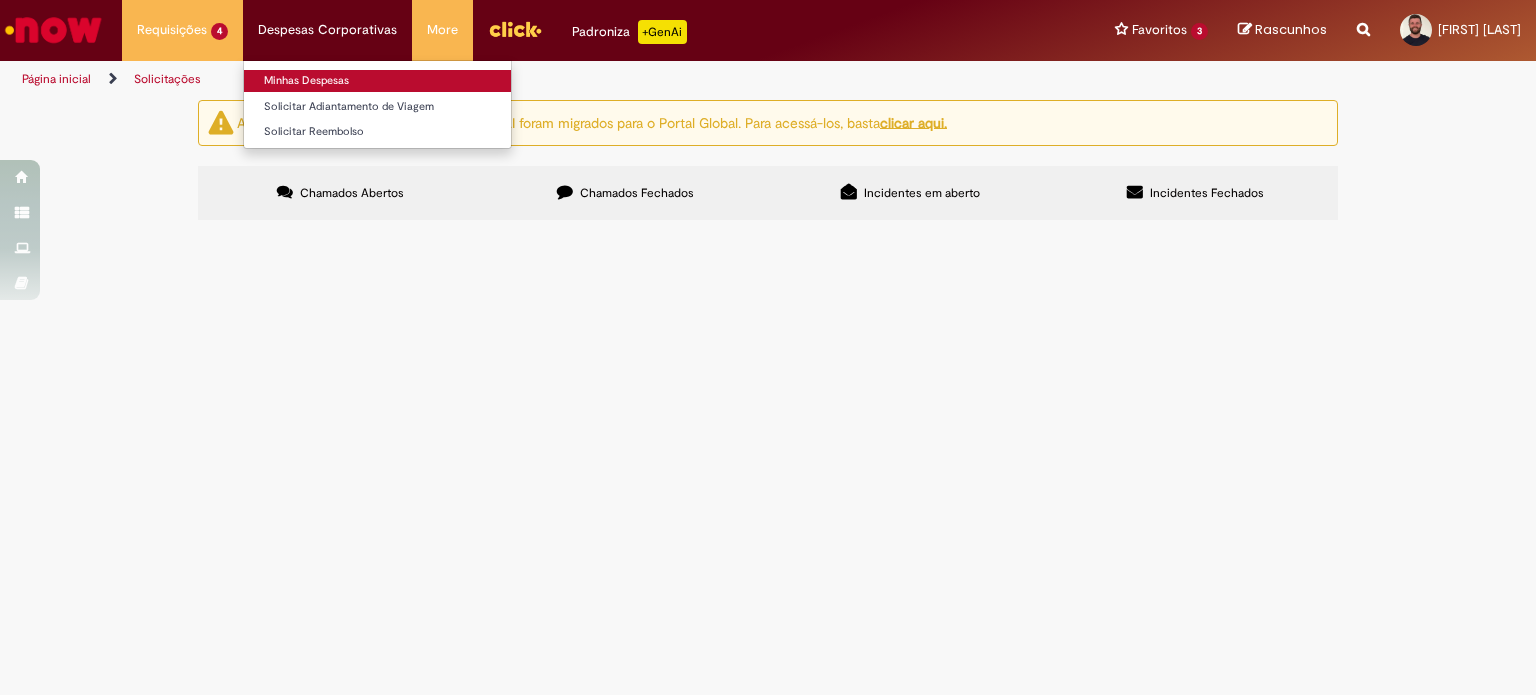 click on "Minhas Despesas" at bounding box center (377, 81) 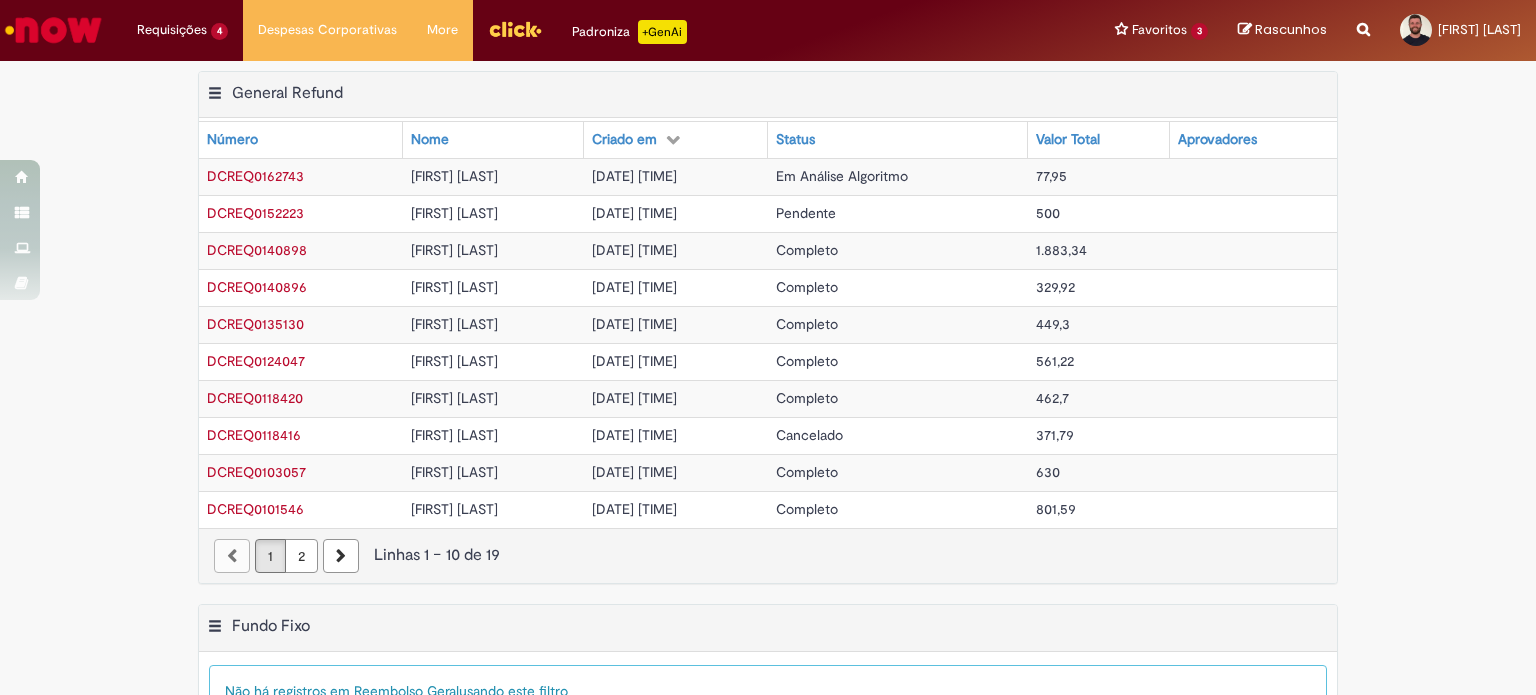 click on "Exportar como PDF   Exportar como Excel   Exportar como CSV
General Refund Tabela - Página 1
Mostrar filtro       Tudo     >   Funcionário é Everton Guedes De Lima     >   Processo = Reembolso Geral
General Refund
Número
Nome
Criado em
Status
Valor Total
Aprovadores
DCREQ0162743 Everton Guedes De Lima 02/08/2025 19:48:19 Em Análise Algoritmo 77,95
DCREQ0152223 Everton Guedes De Lima 16/05/2025 16:04:24 Pendente 500
DCREQ0140898 Everton Guedes De Lima 21/02/2025 15:40:25 Completo 1.883,34
DCREQ0140896 Everton Guedes De Lima 21/02/2025 15:35:02 Completo 329,92
DCREQ0135130 Everton Guedes De Lima 27/12/2024 07:55:29 Completo 449,3
DCREQ0124047 Completo 630" at bounding box center (768, 337) 